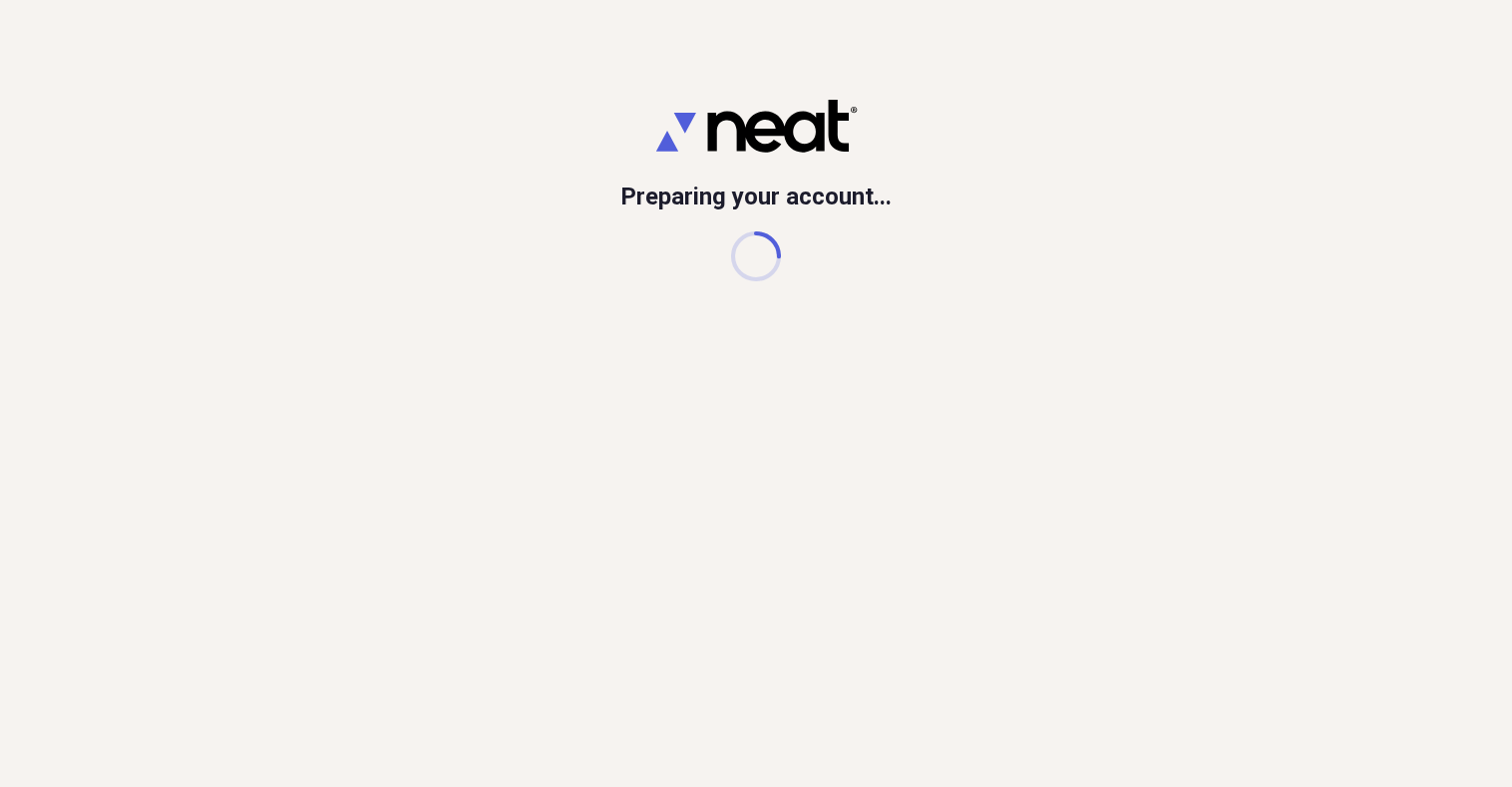 scroll, scrollTop: 0, scrollLeft: 0, axis: both 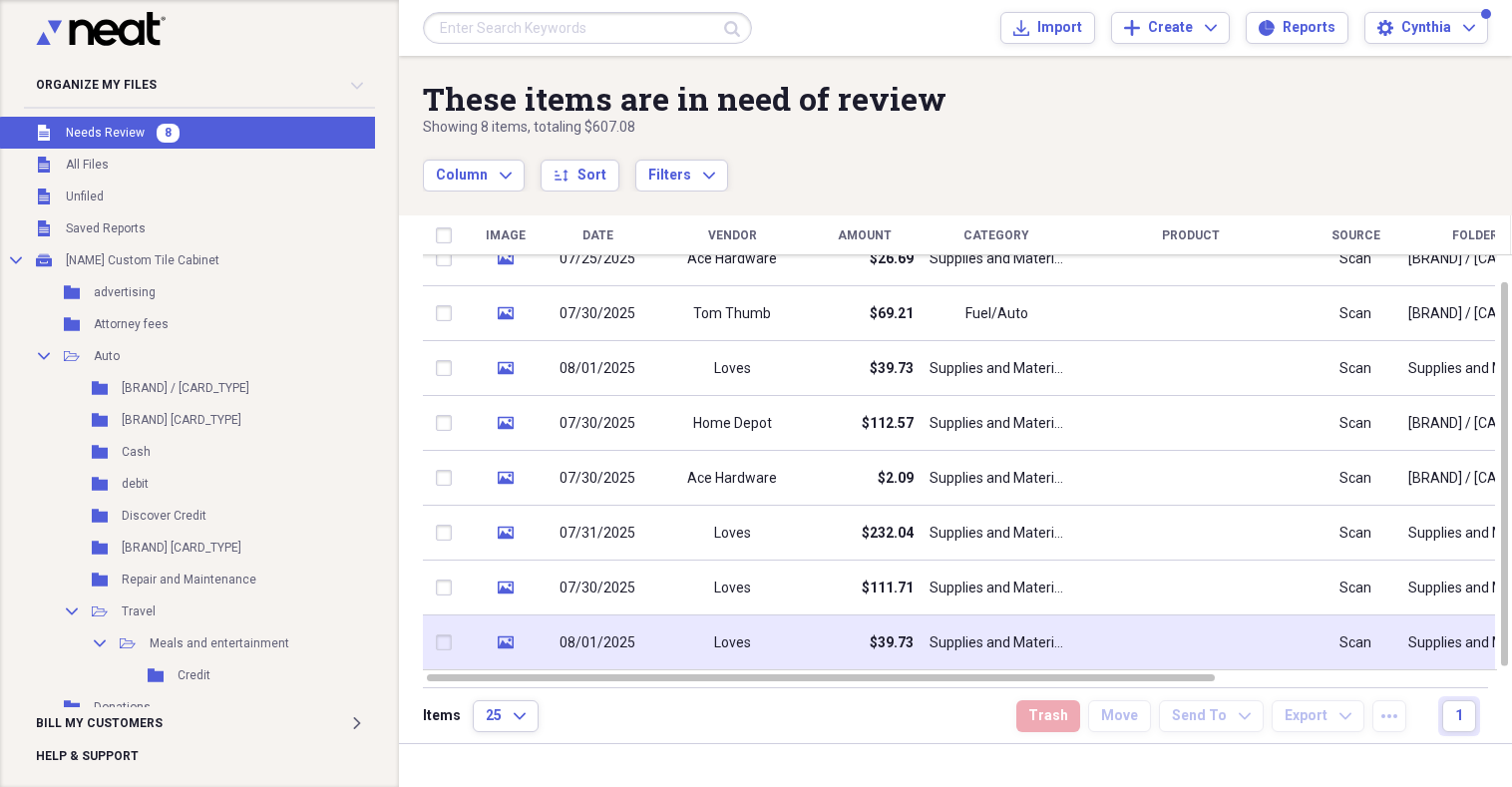 click on "Loves" at bounding box center [732, 642] 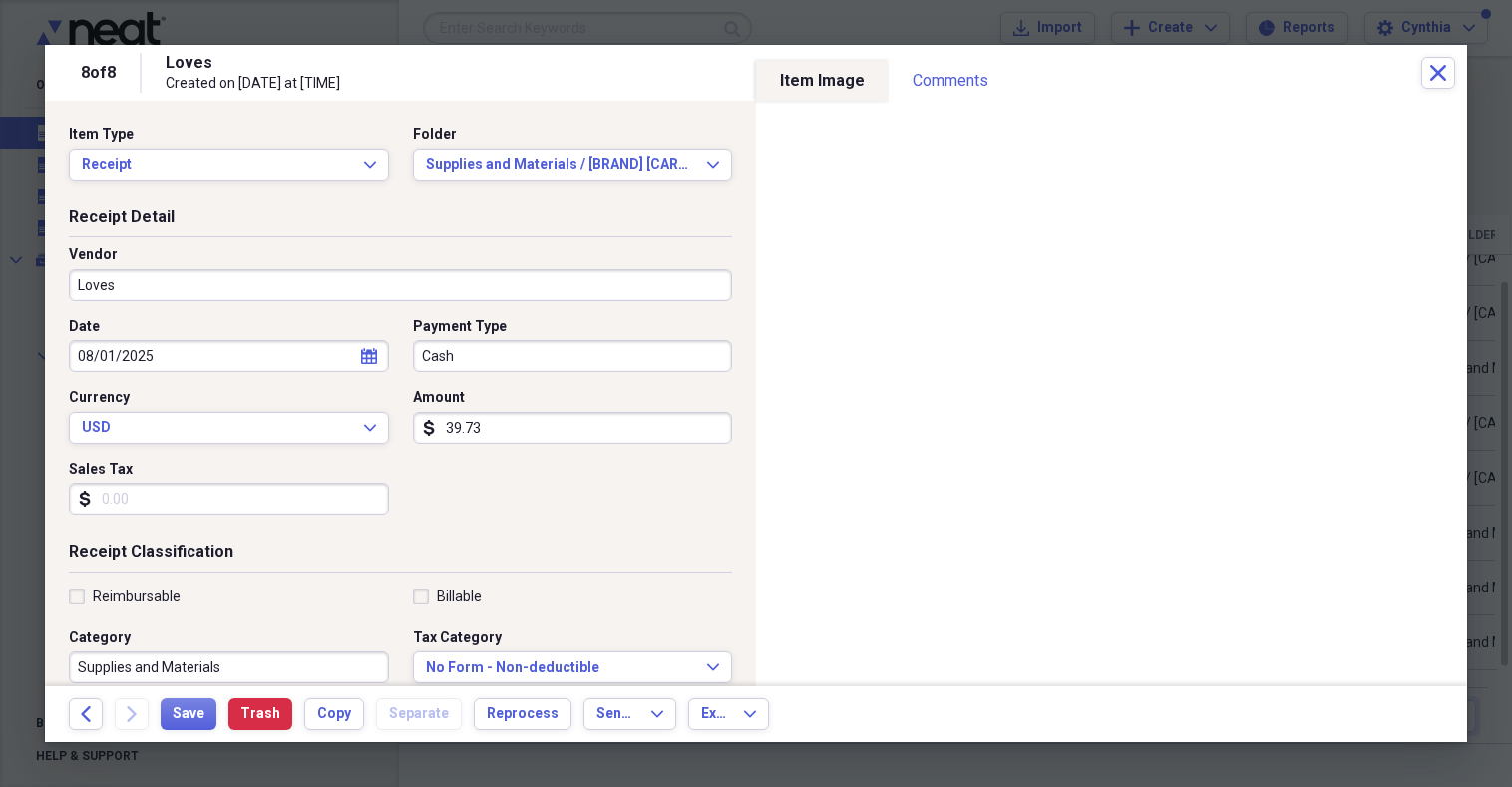 click on "Loves" at bounding box center [400, 285] 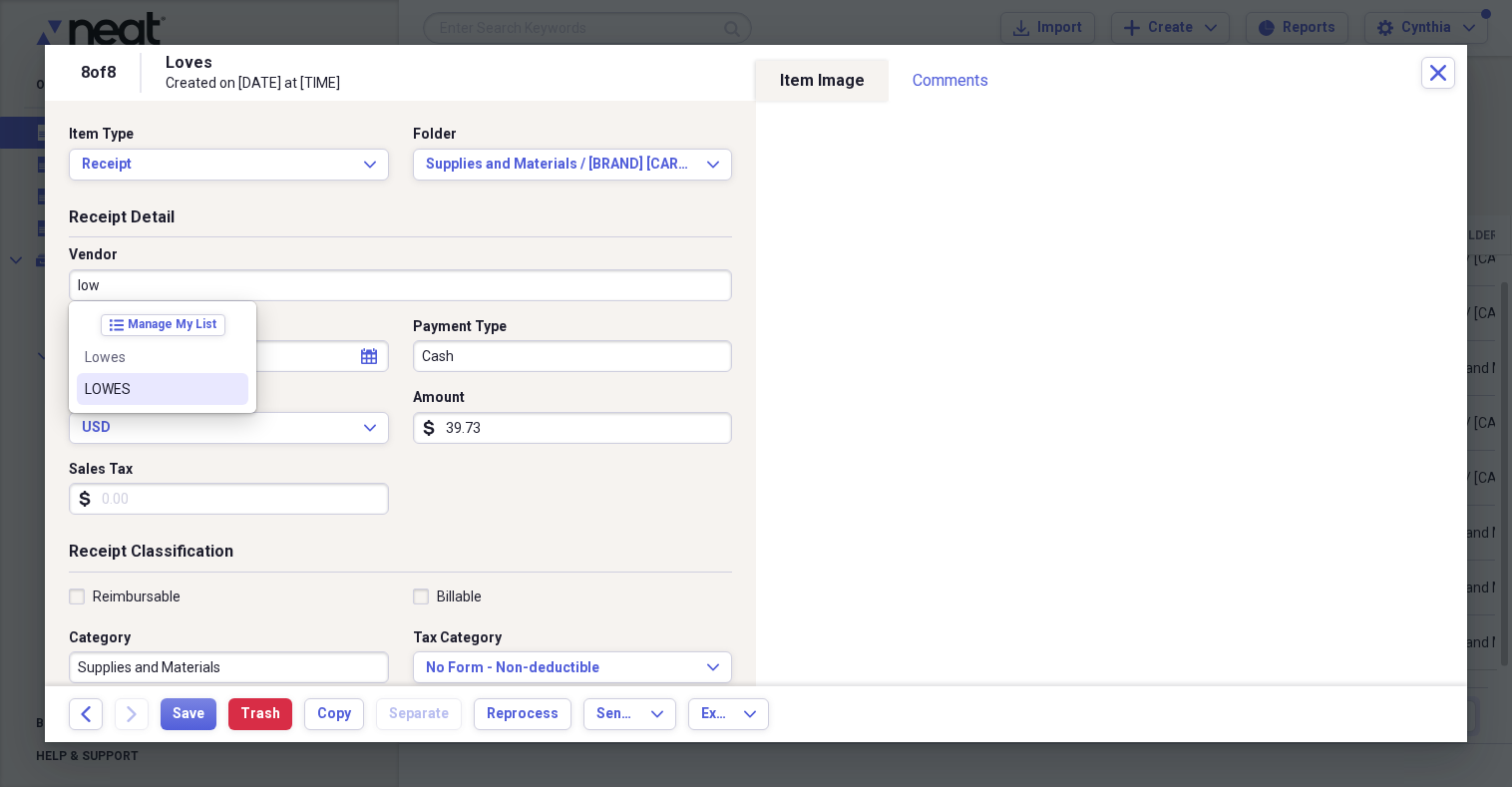 click on "LOWES" at bounding box center (151, 389) 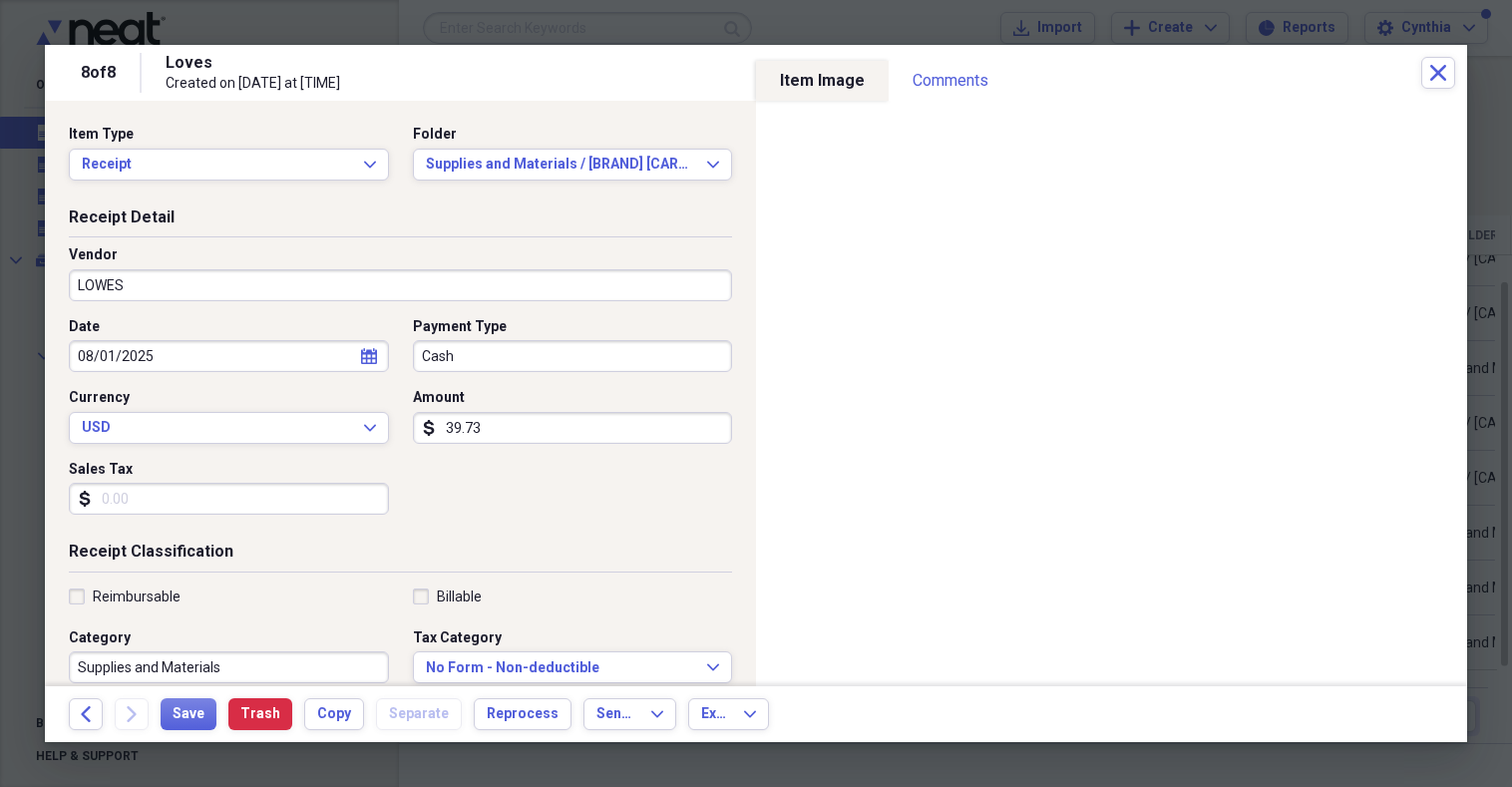 click on "Cash" at bounding box center [572, 356] 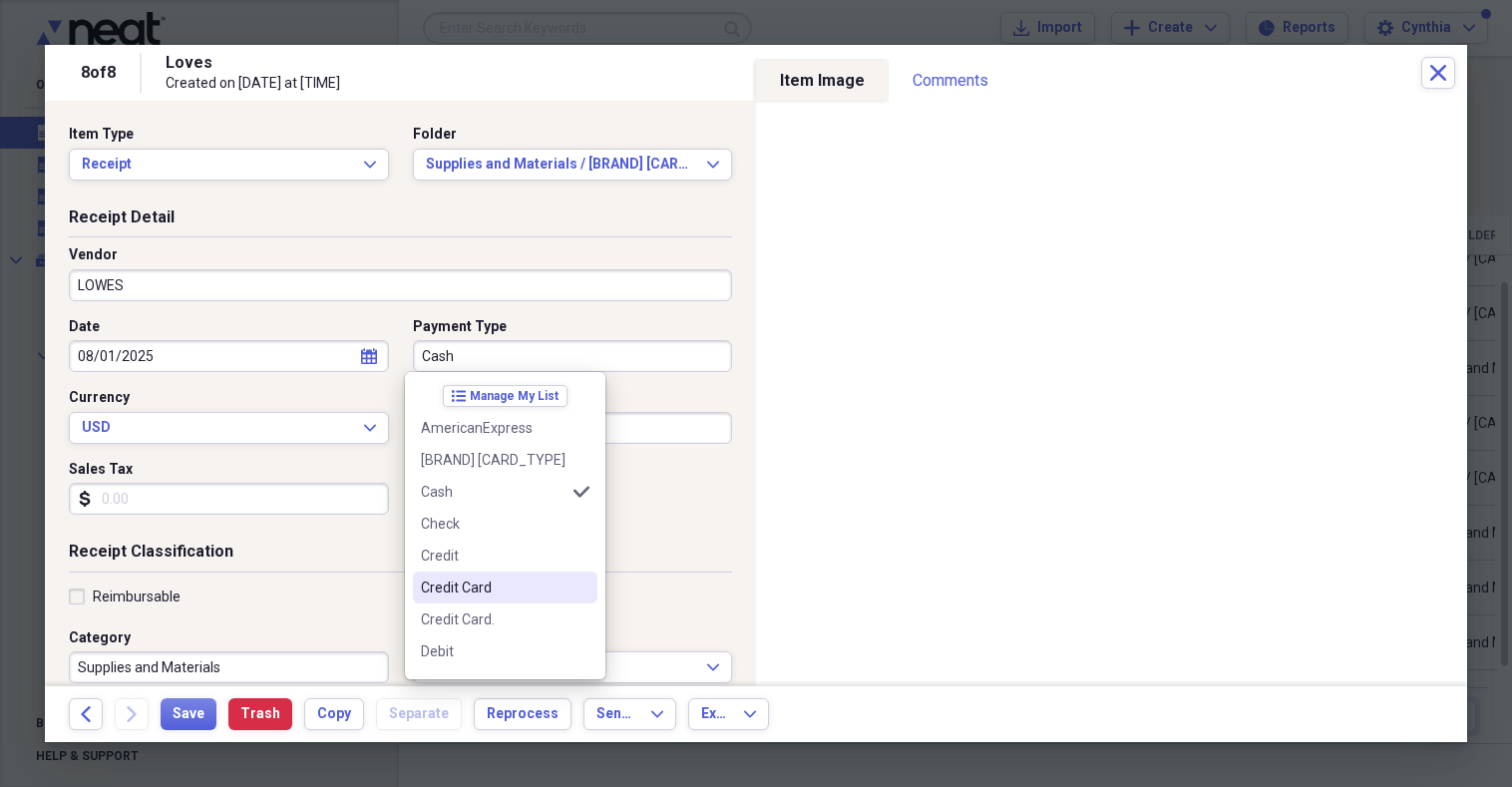 click on "Credit Card" at bounding box center [493, 588] 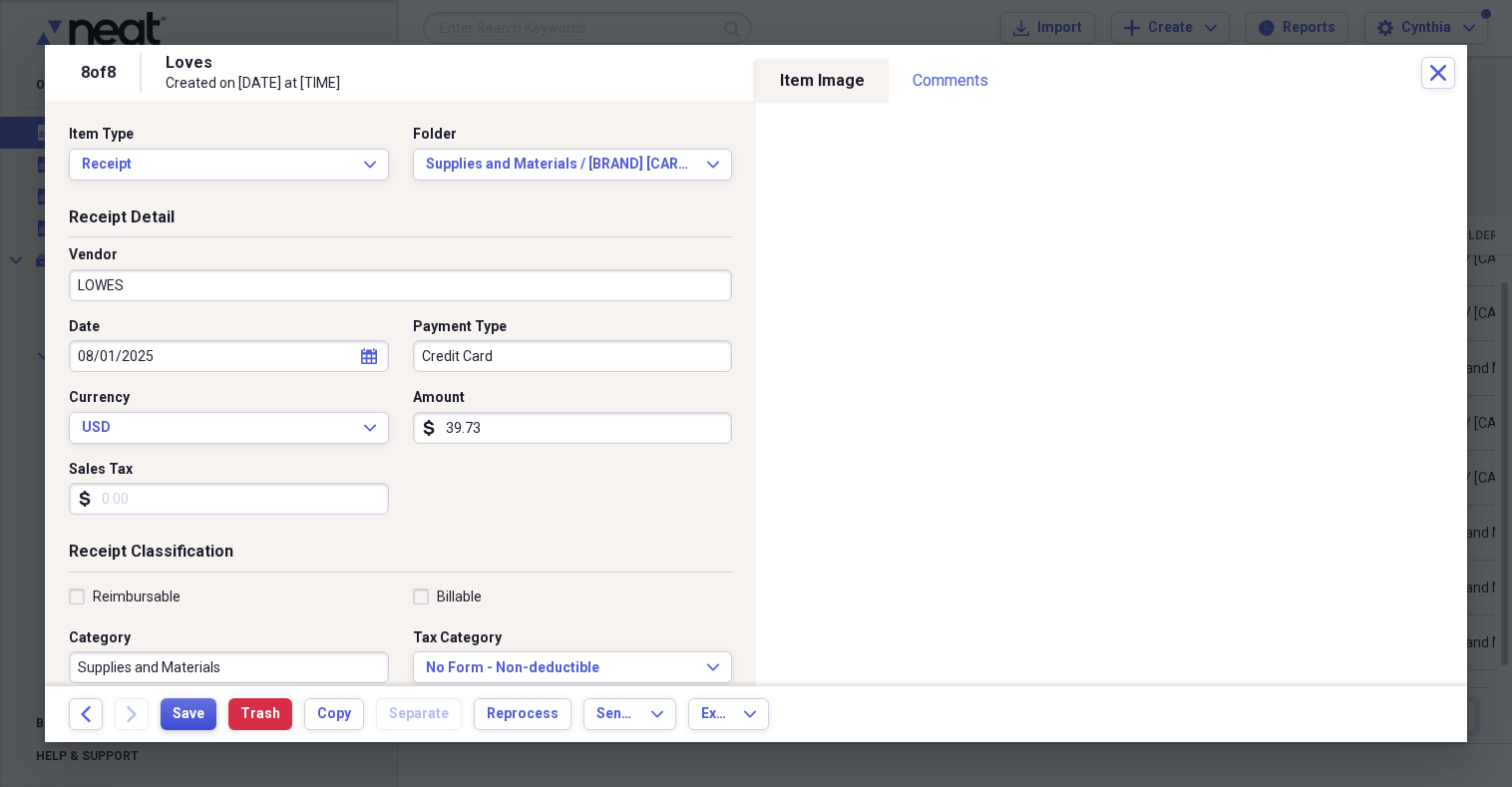 click on "Save" at bounding box center (189, 714) 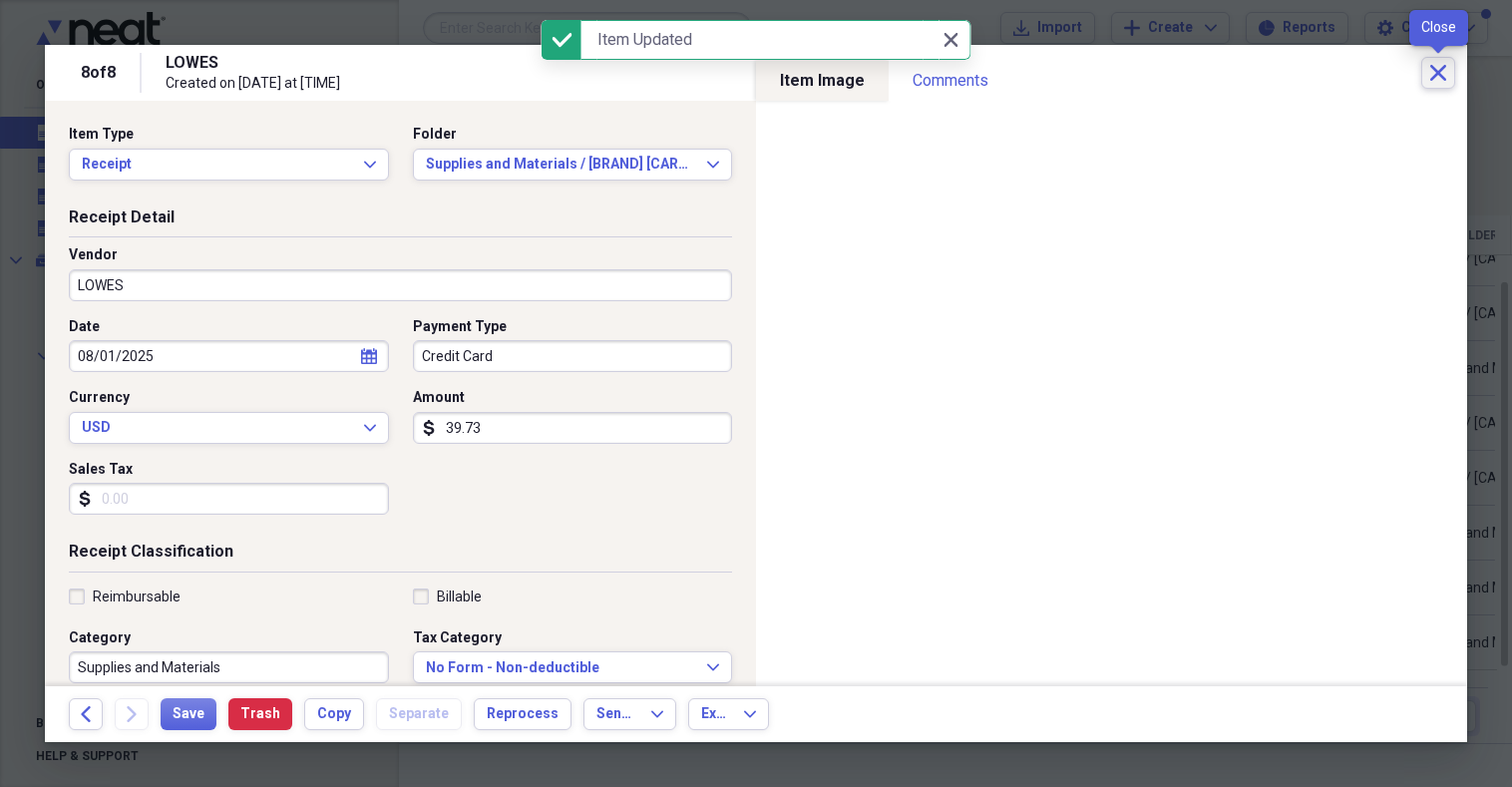 click on "Close" 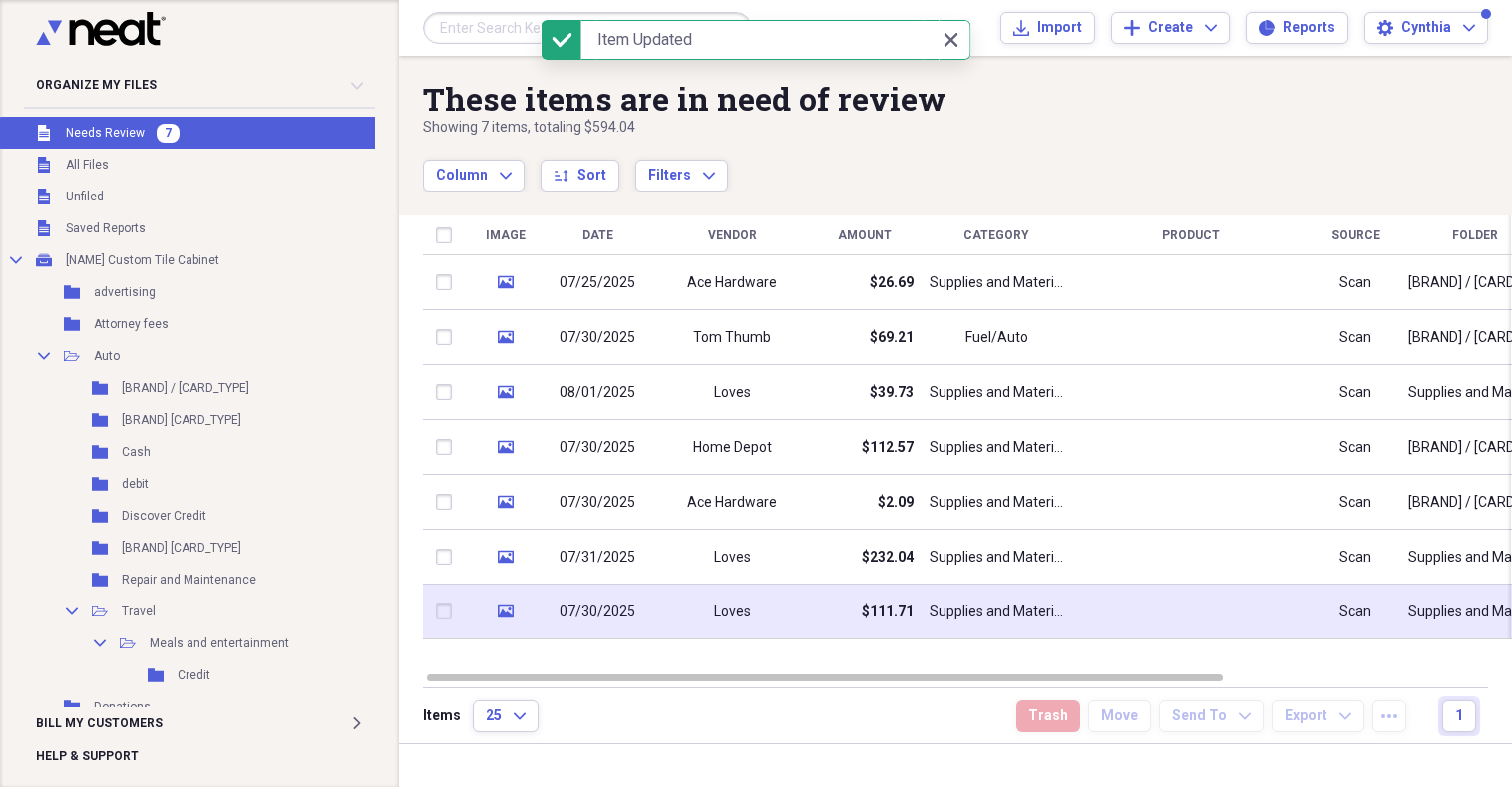 click on "07/30/2025" at bounding box center (597, 612) 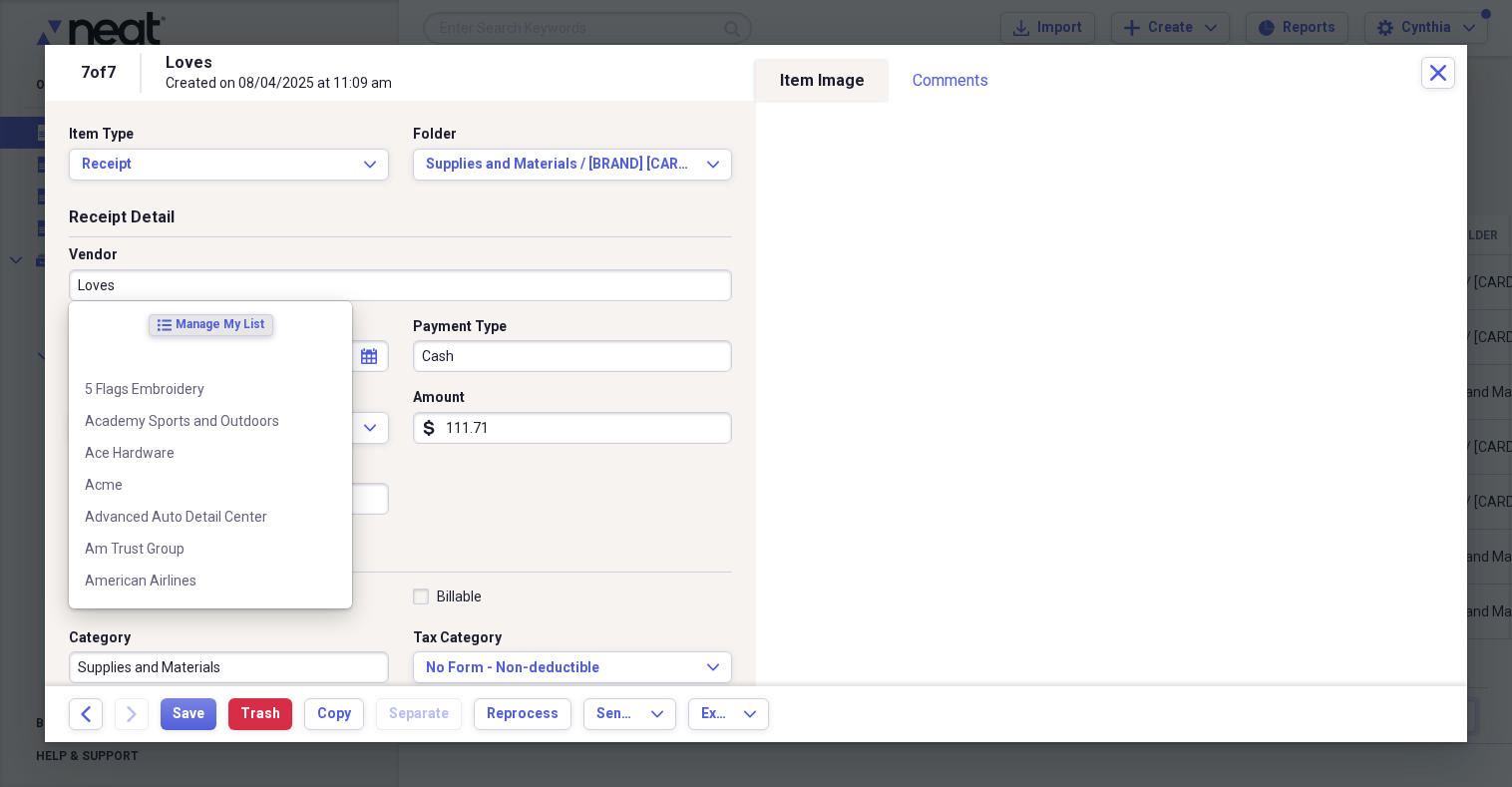 click on "Loves" at bounding box center (400, 285) 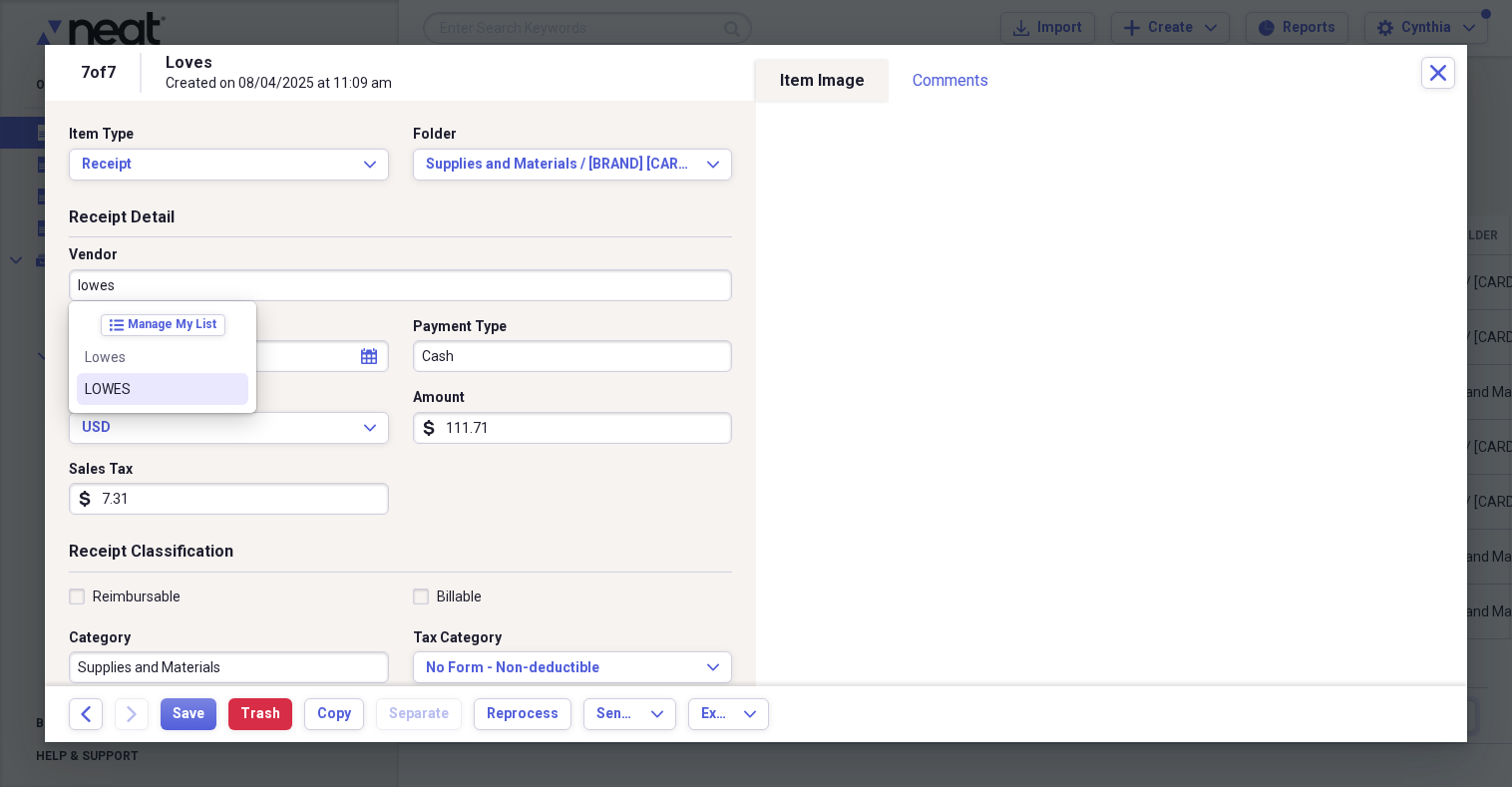 click on "LOWES" at bounding box center [151, 389] 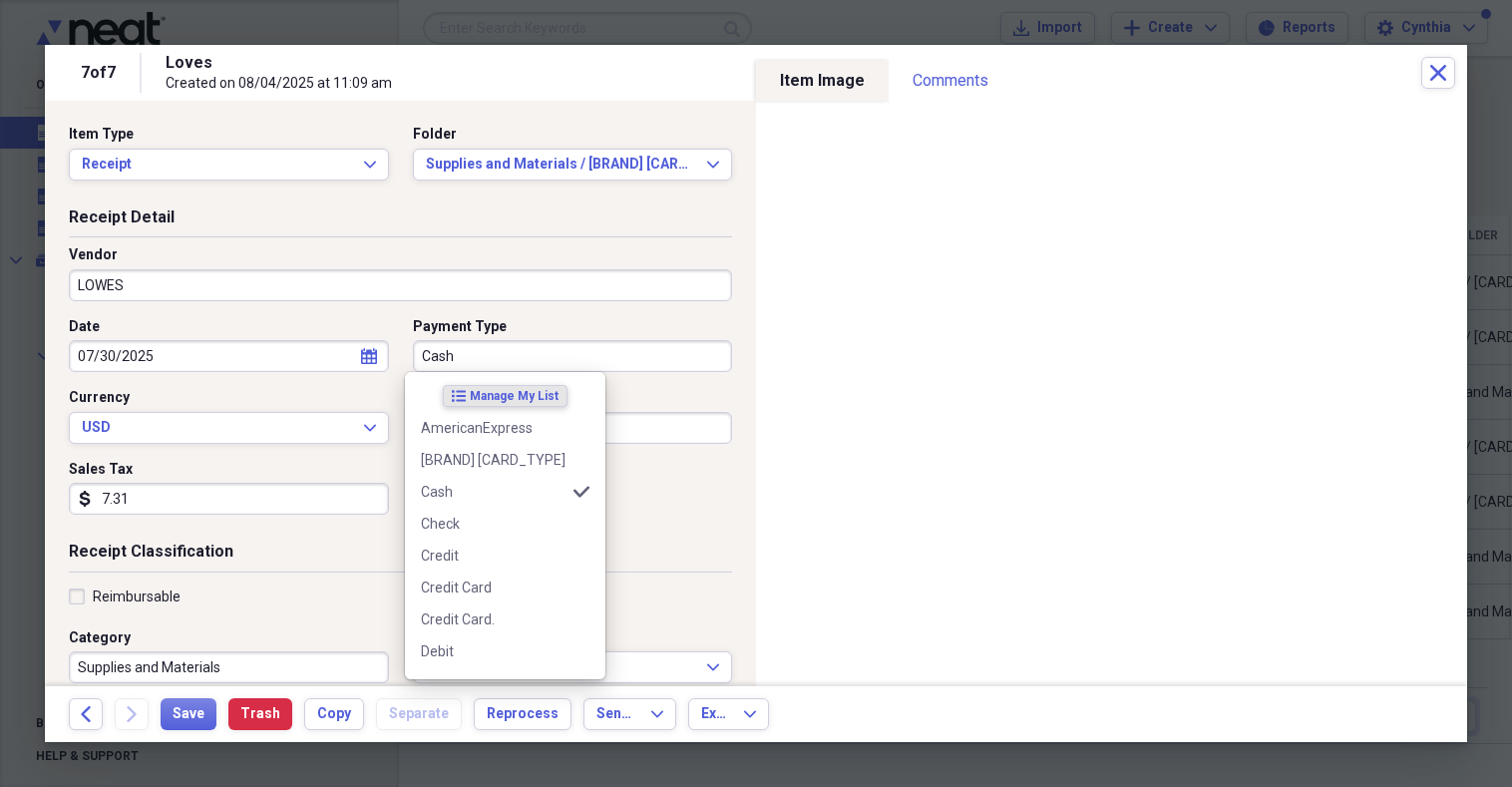 click on "Cash" at bounding box center [572, 356] 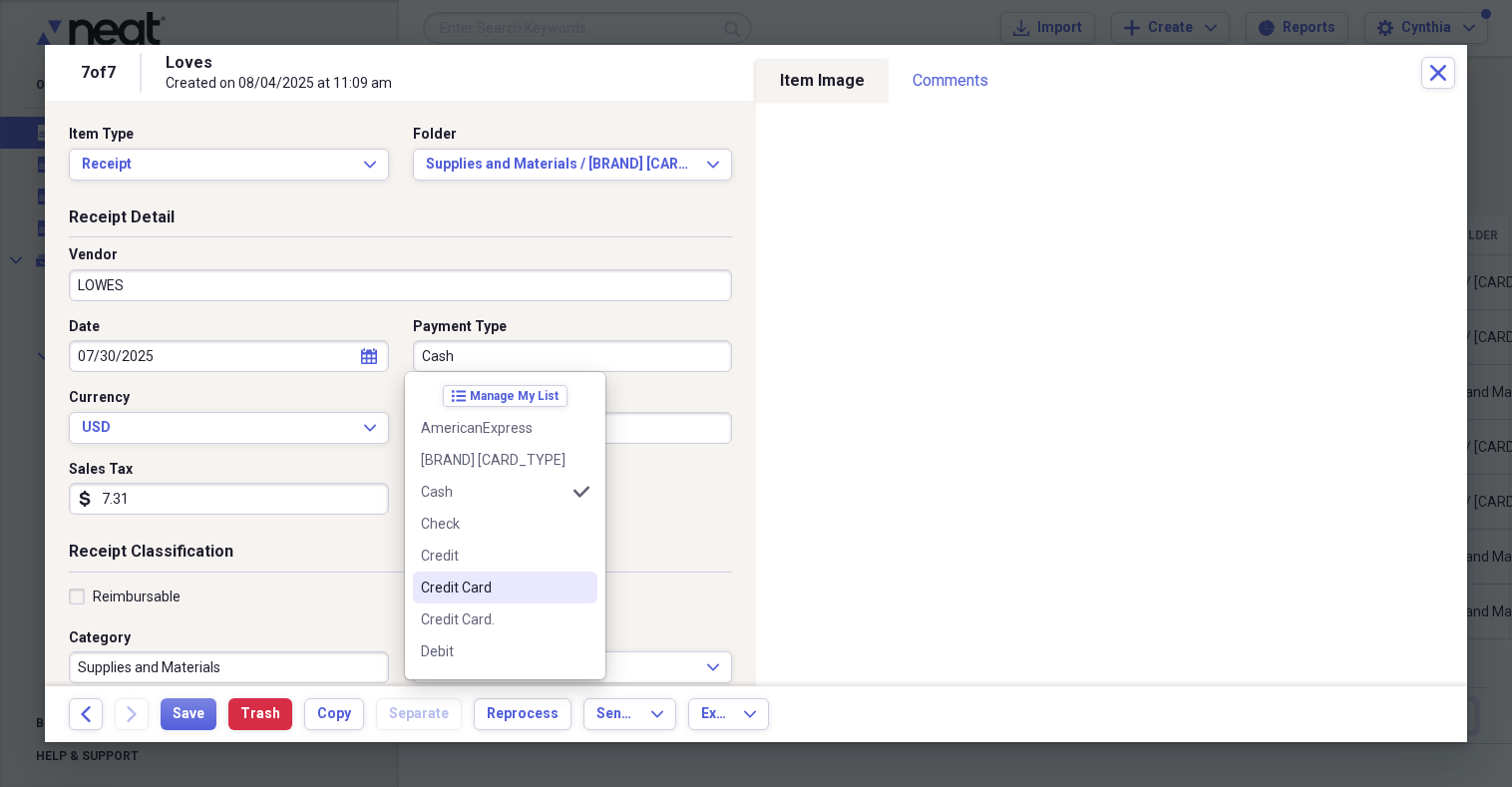 click on "Credit Card" at bounding box center [493, 588] 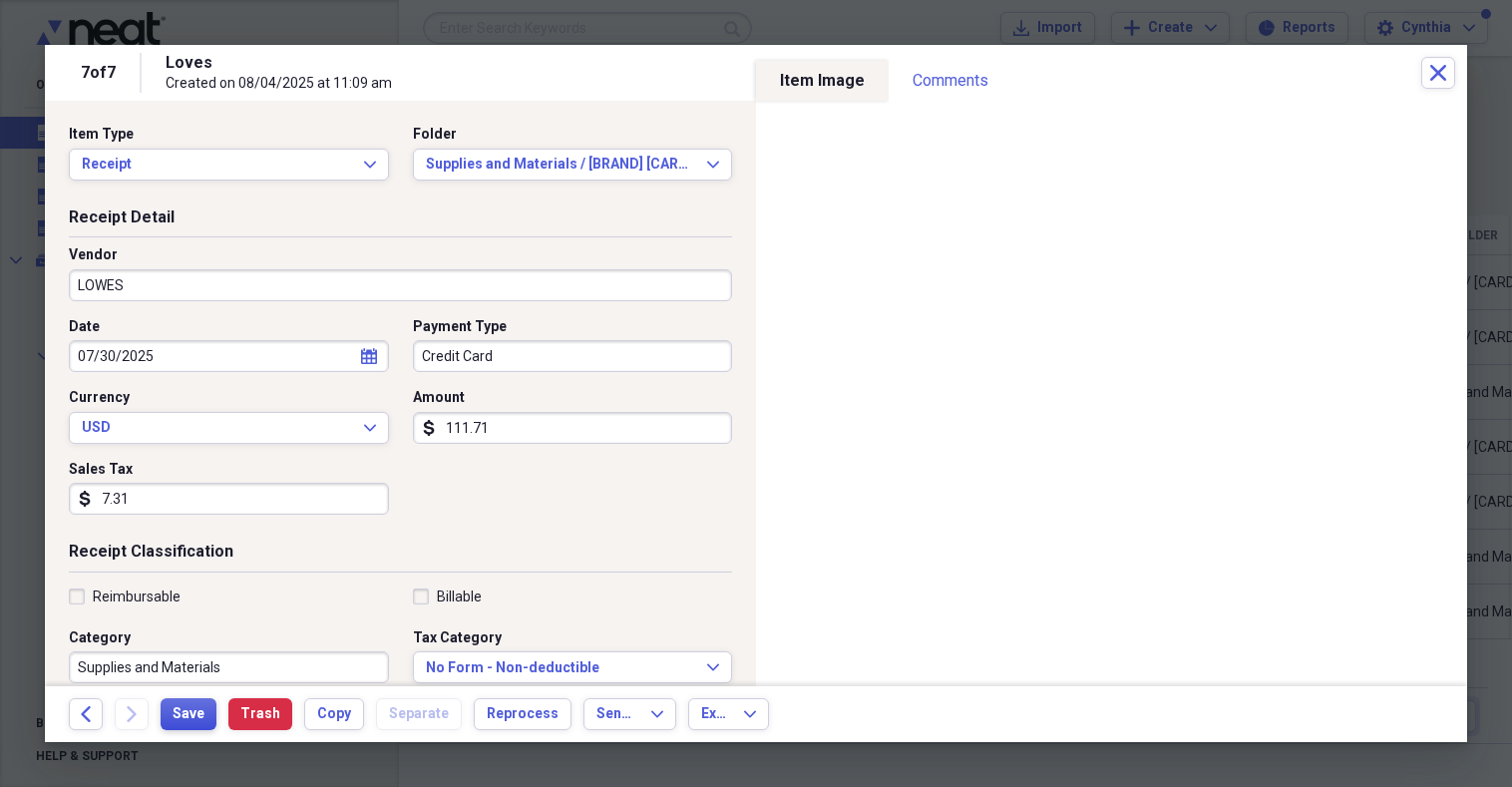 click on "Save" at bounding box center (189, 714) 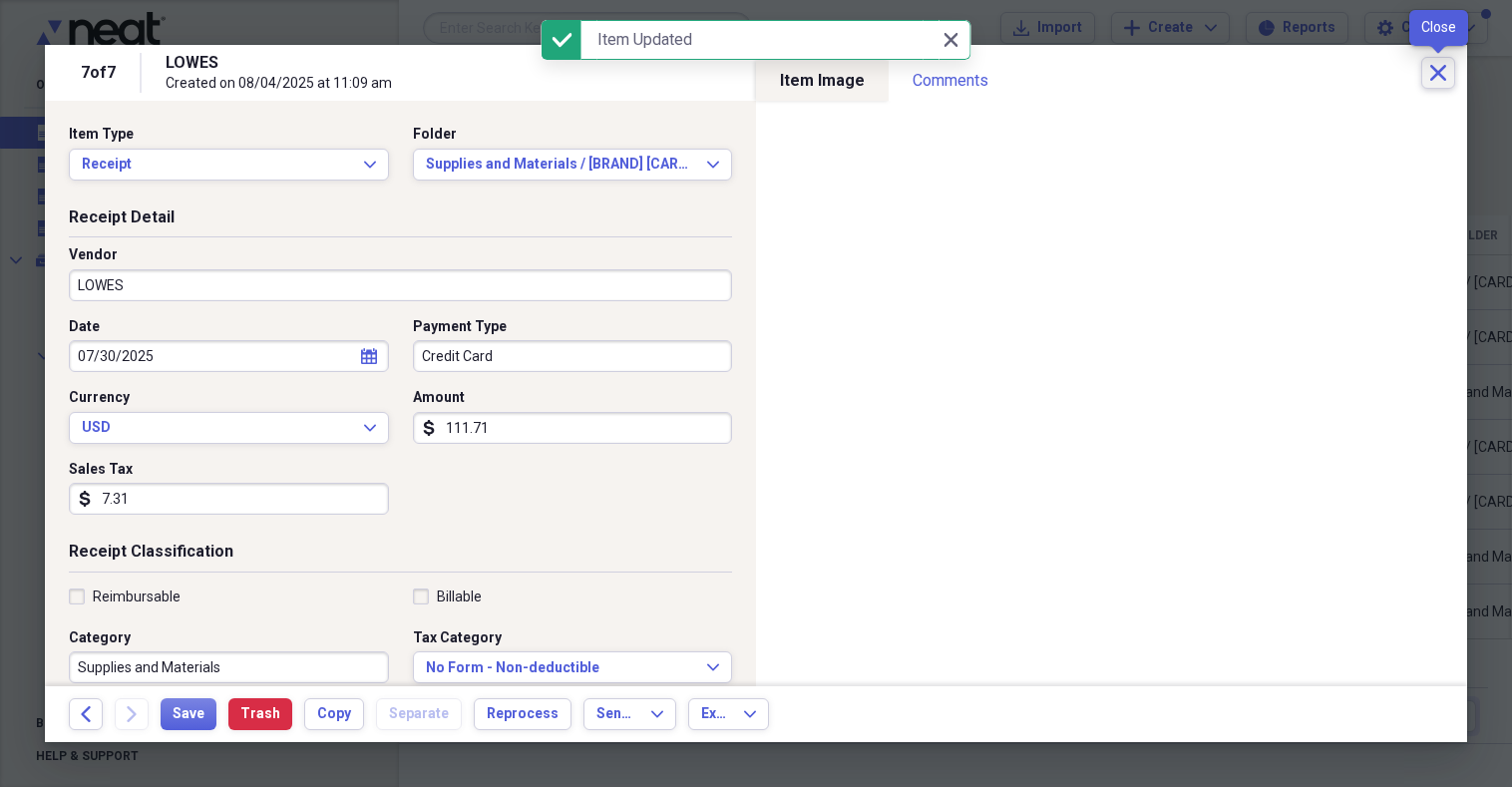 click on "Close" 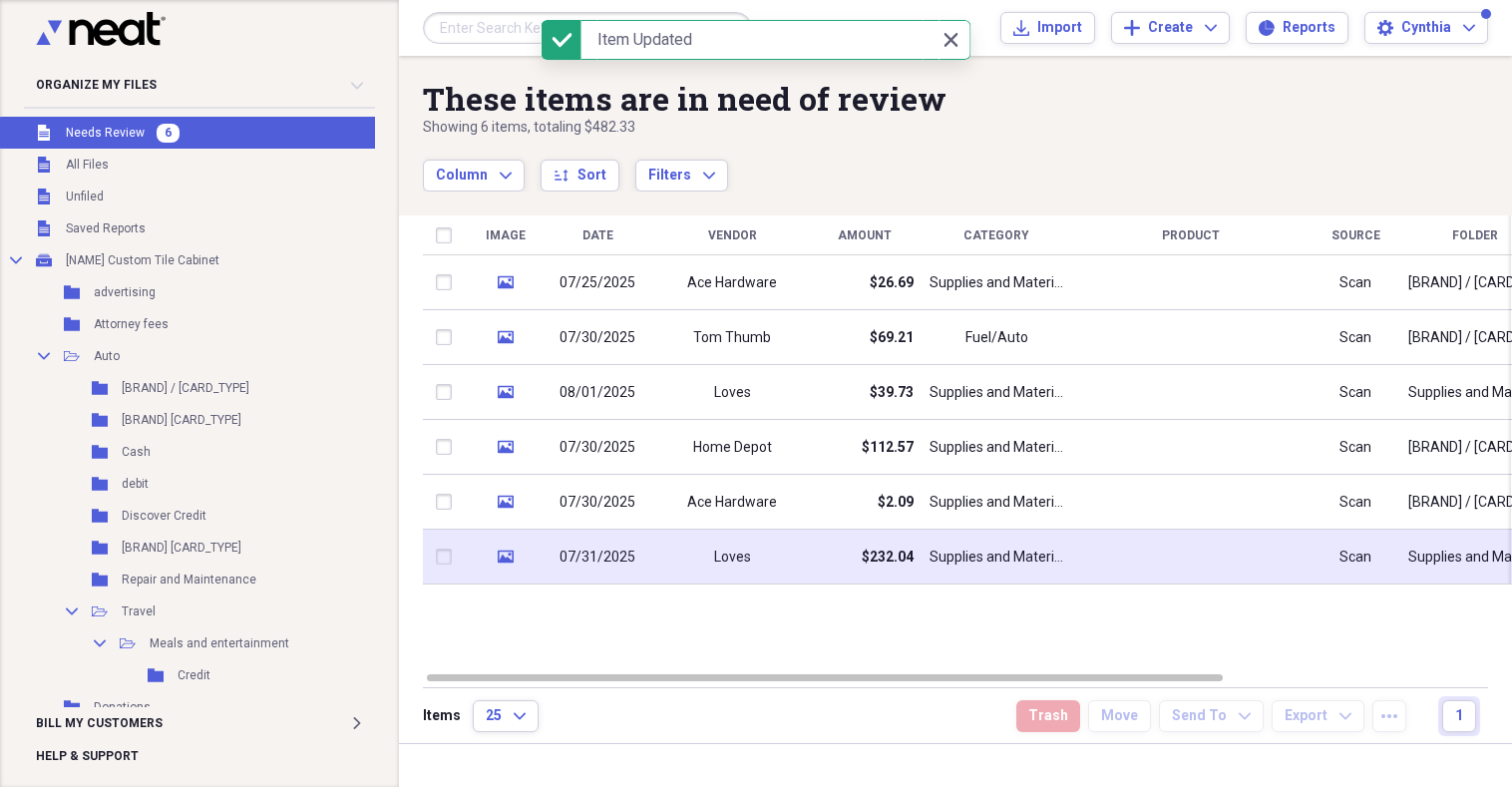 click on "07/31/2025" at bounding box center (597, 558) 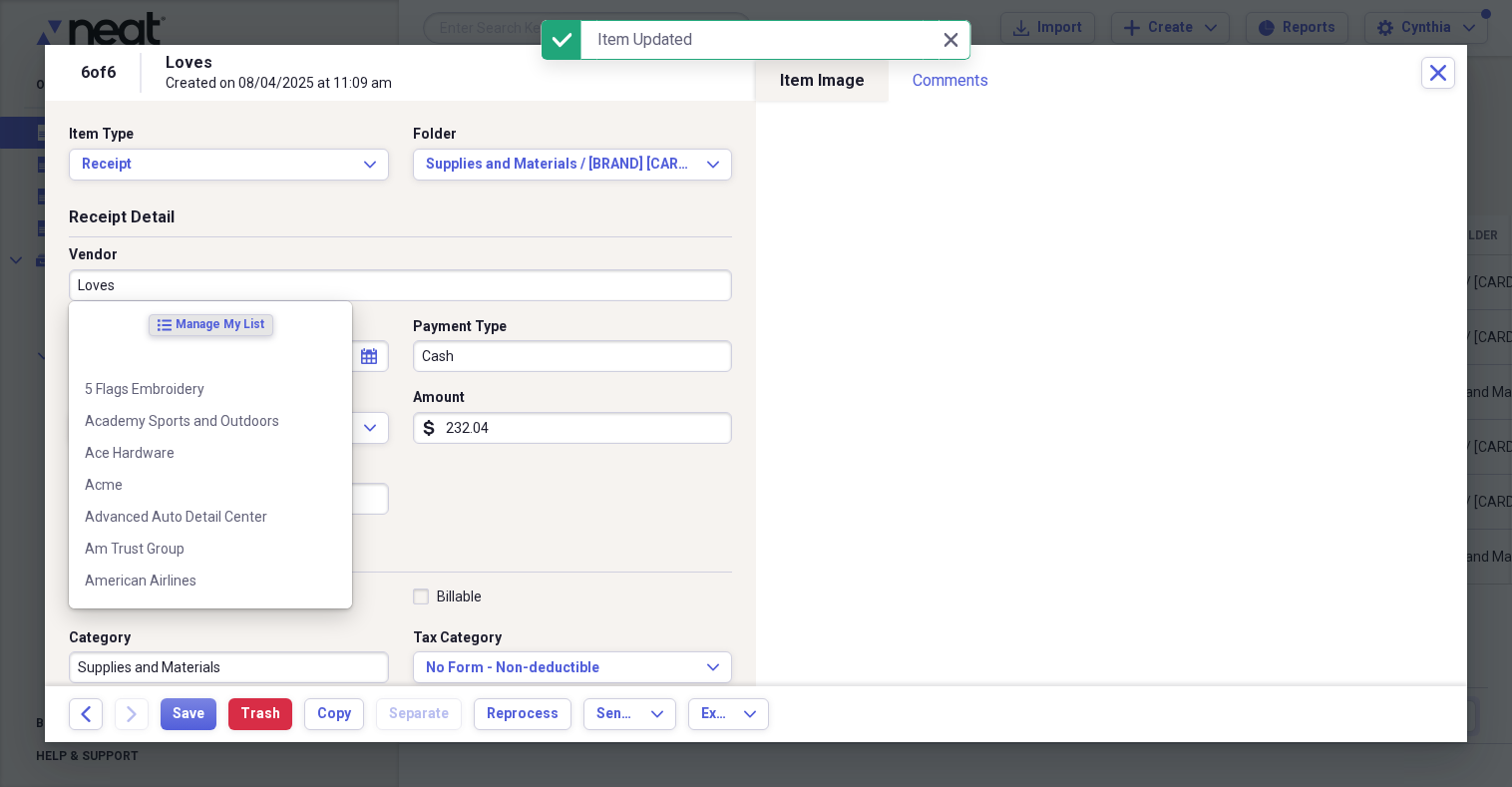 click on "Loves" at bounding box center (400, 285) 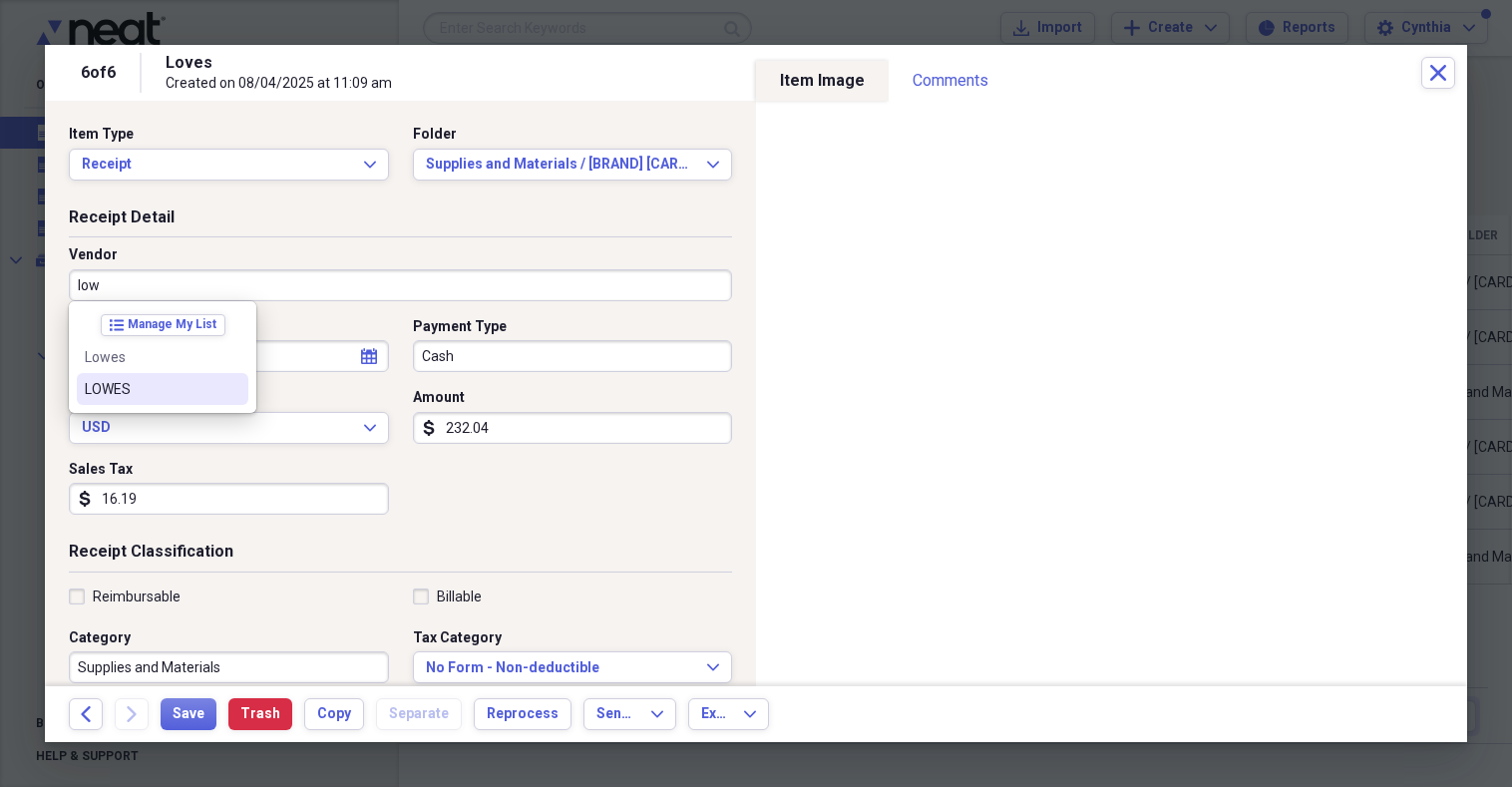 click on "LOWES" at bounding box center (151, 389) 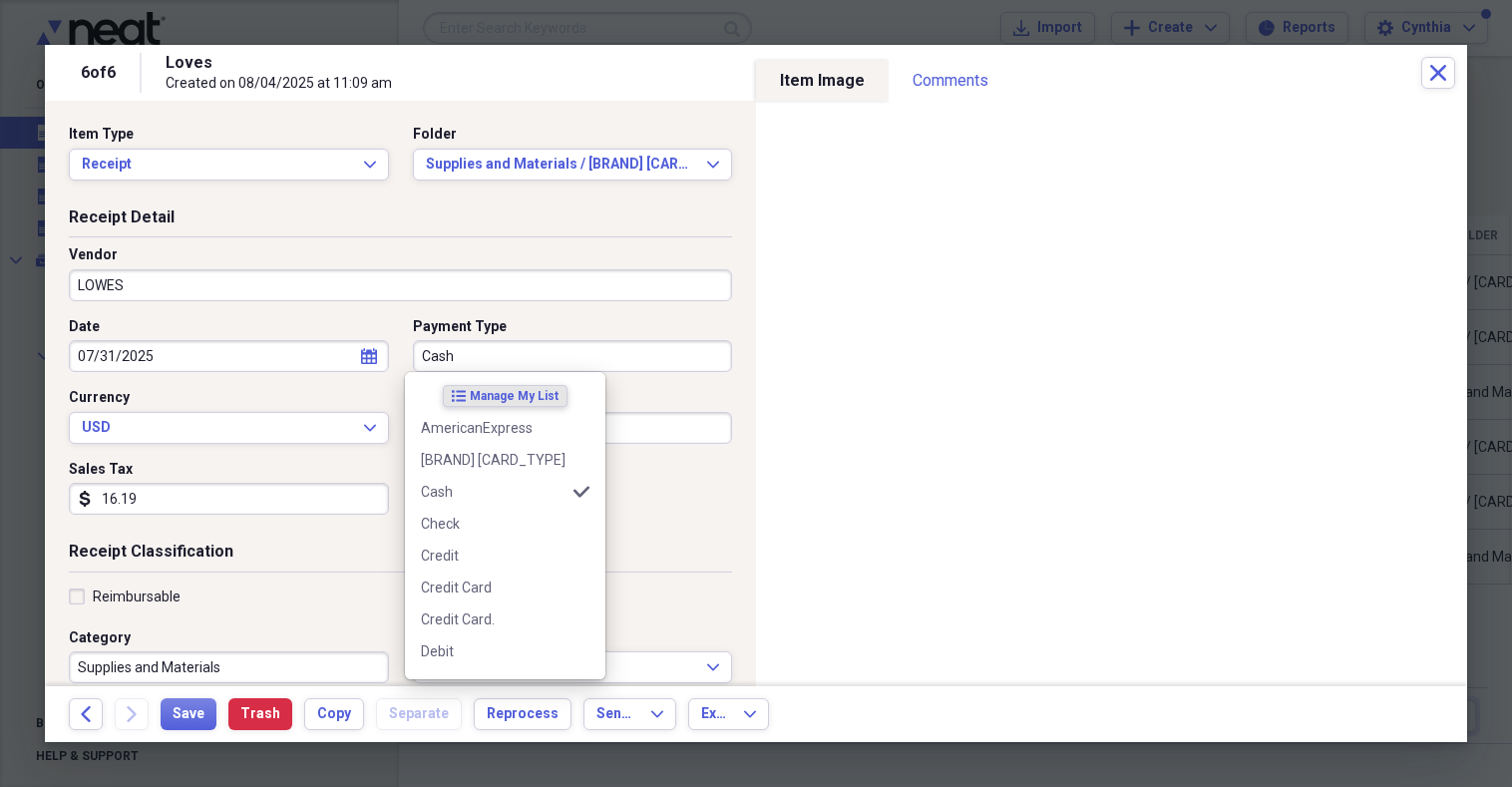 click on "Cash" at bounding box center [572, 356] 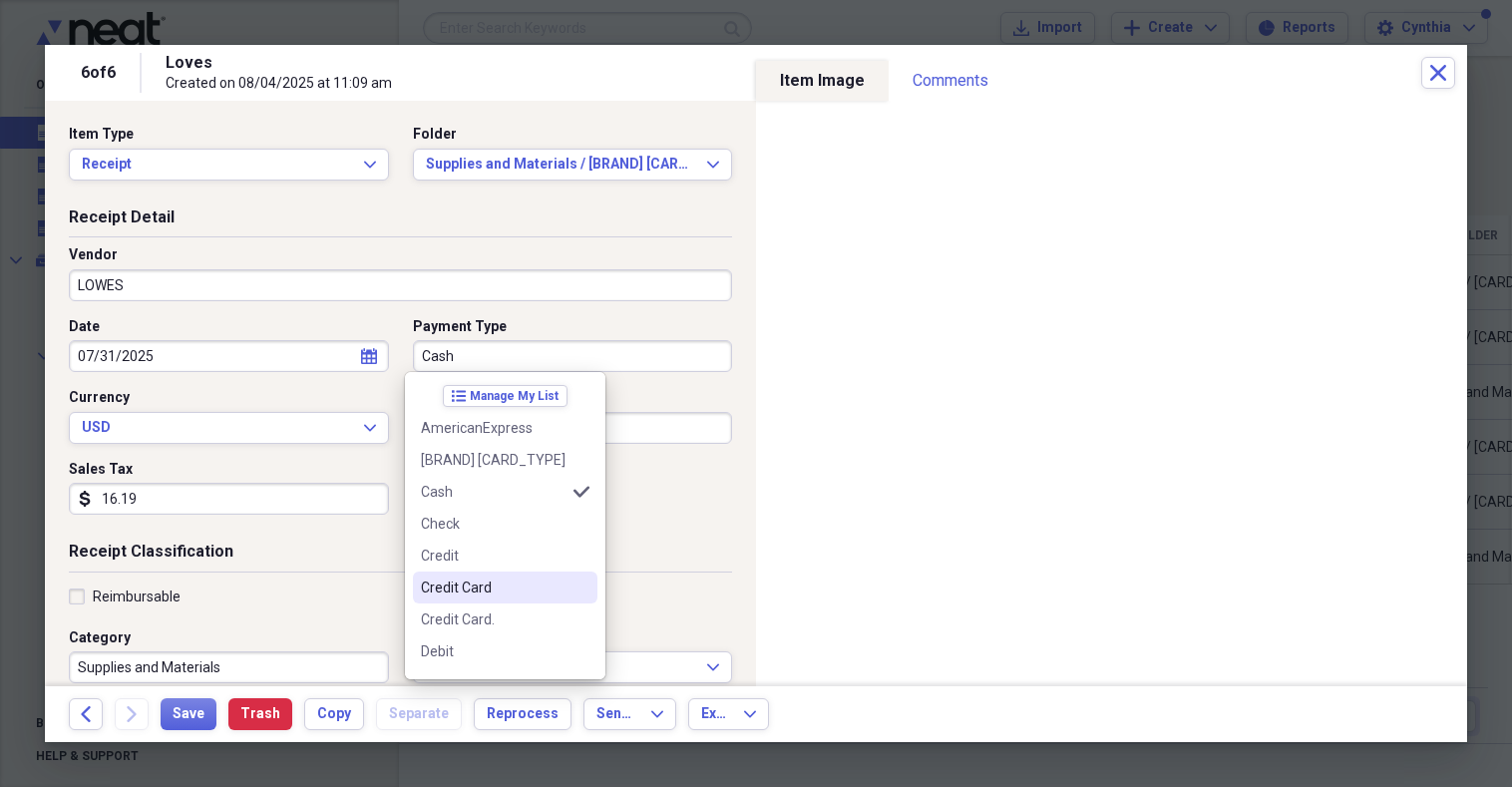 click on "Credit Card" at bounding box center [493, 588] 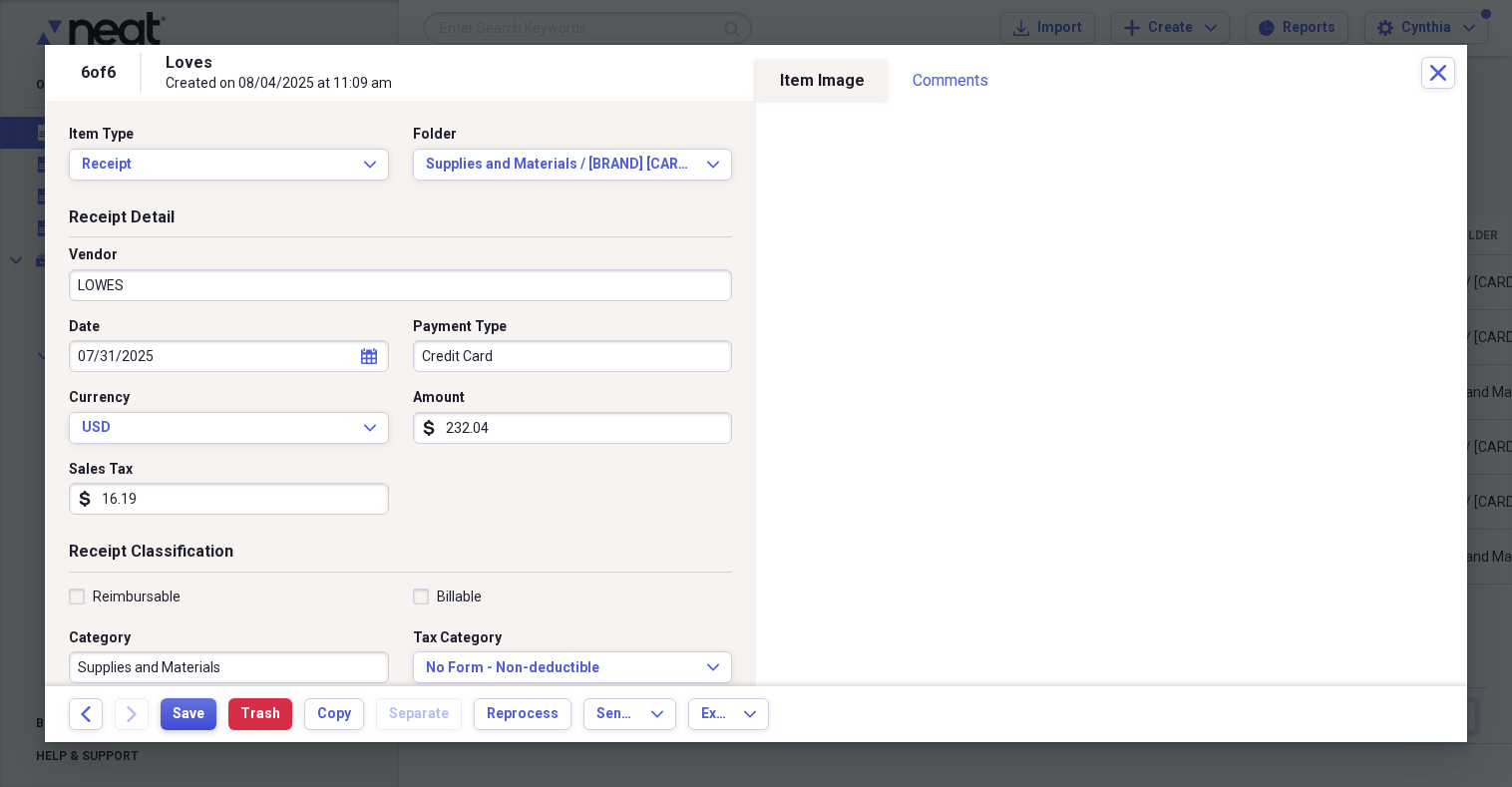 click on "Save" at bounding box center (189, 714) 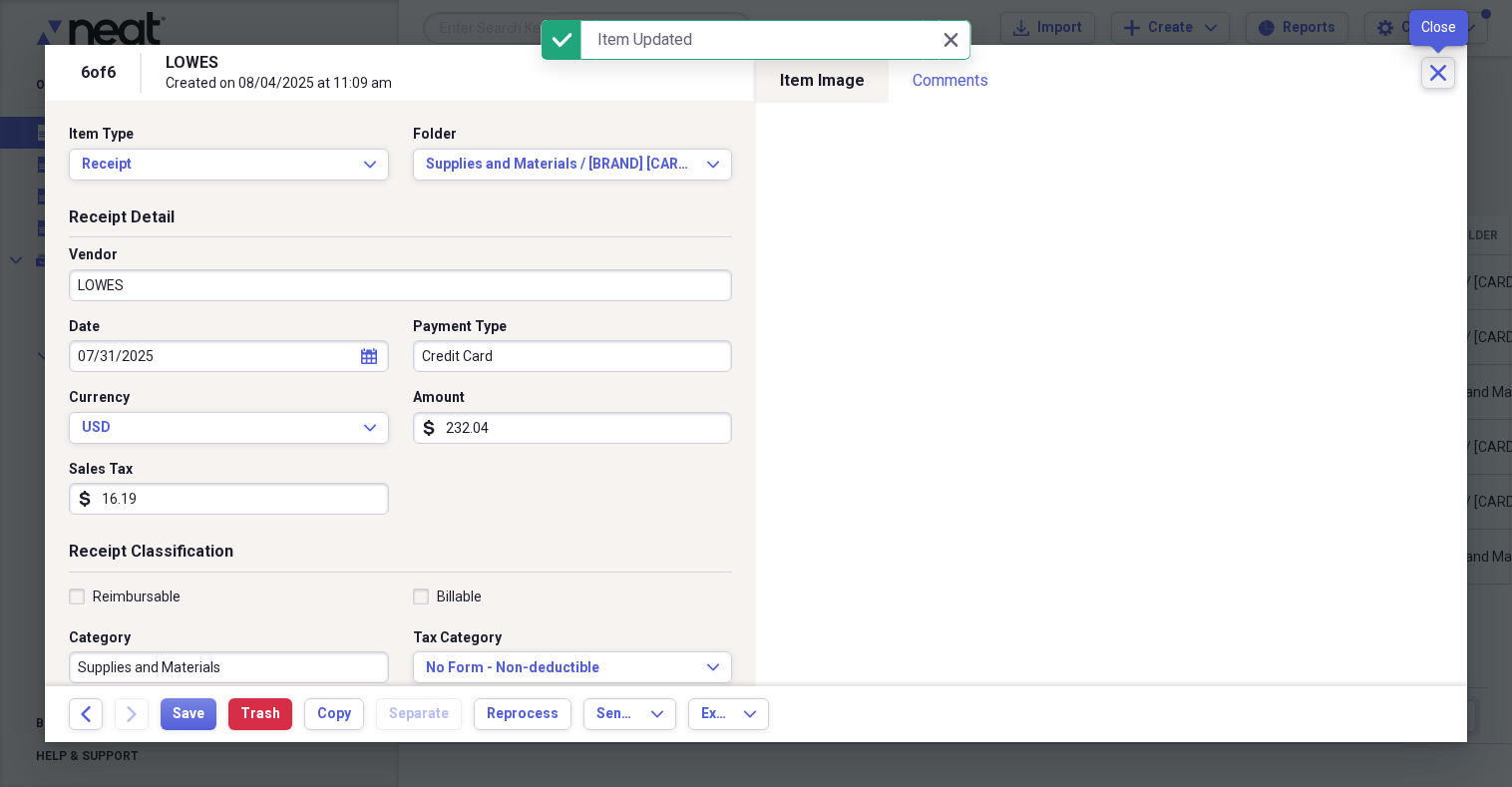 click on "Close" 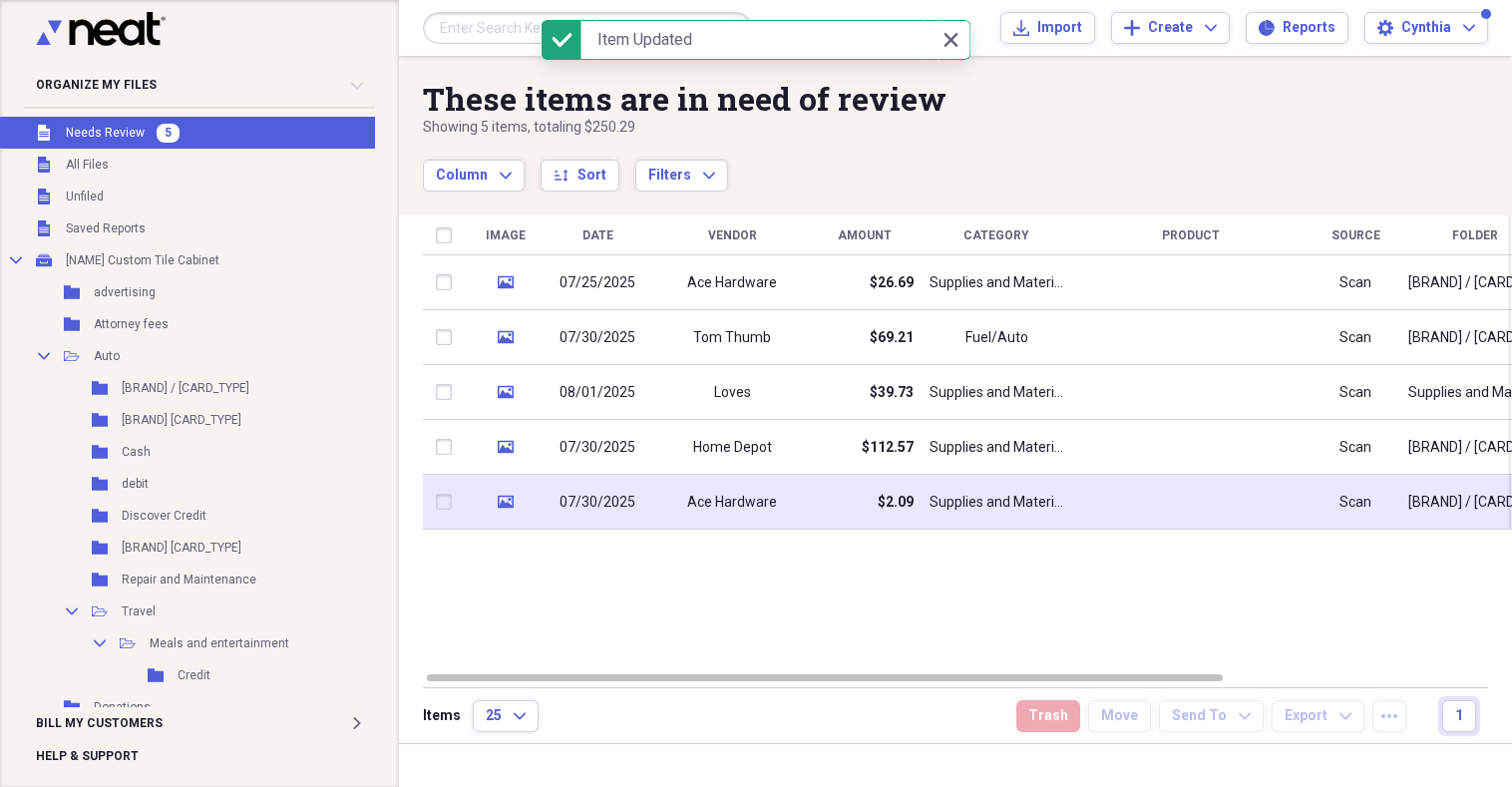 click on "07/30/2025" at bounding box center [597, 503] 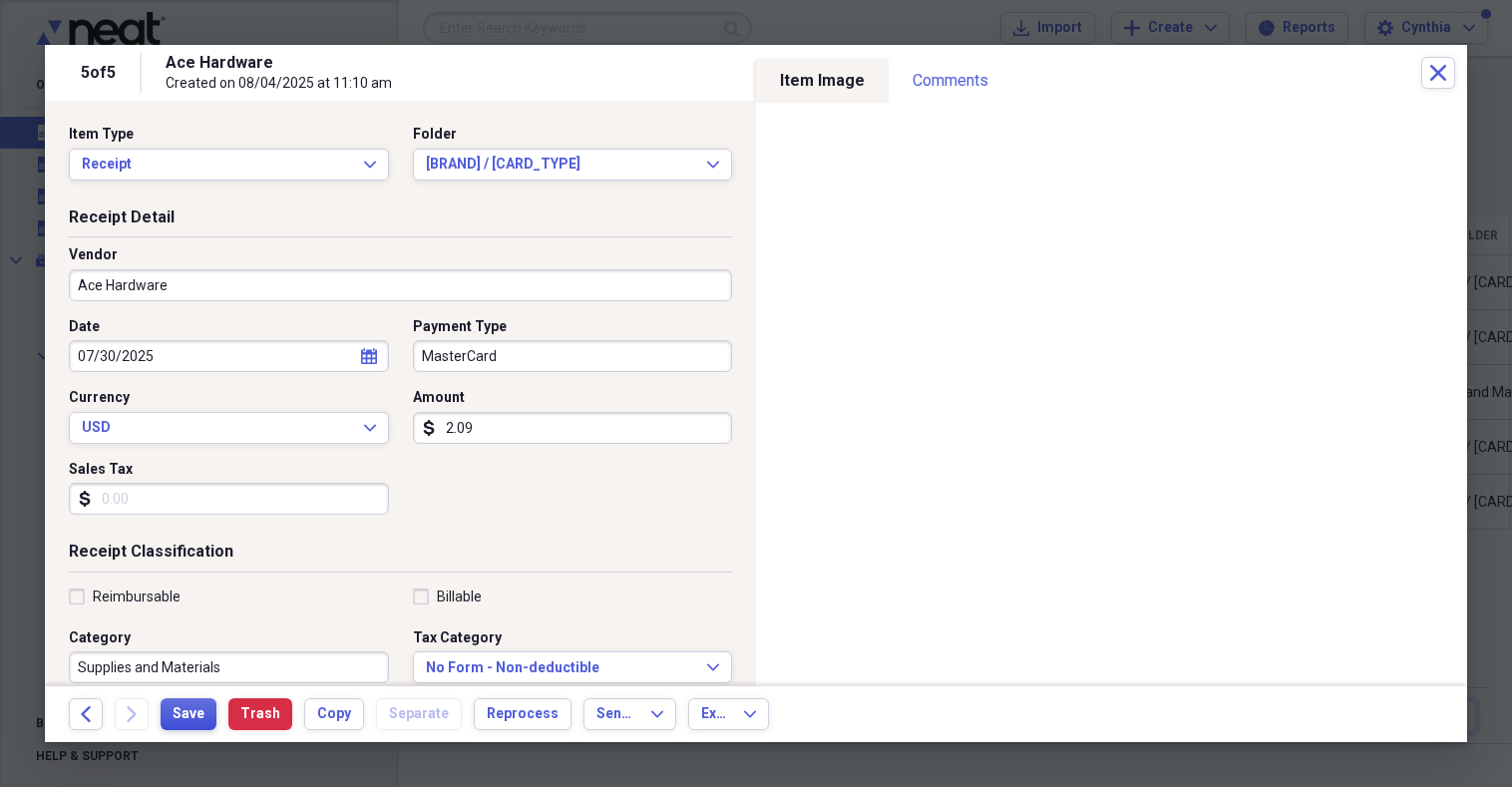 click on "Save" at bounding box center [189, 714] 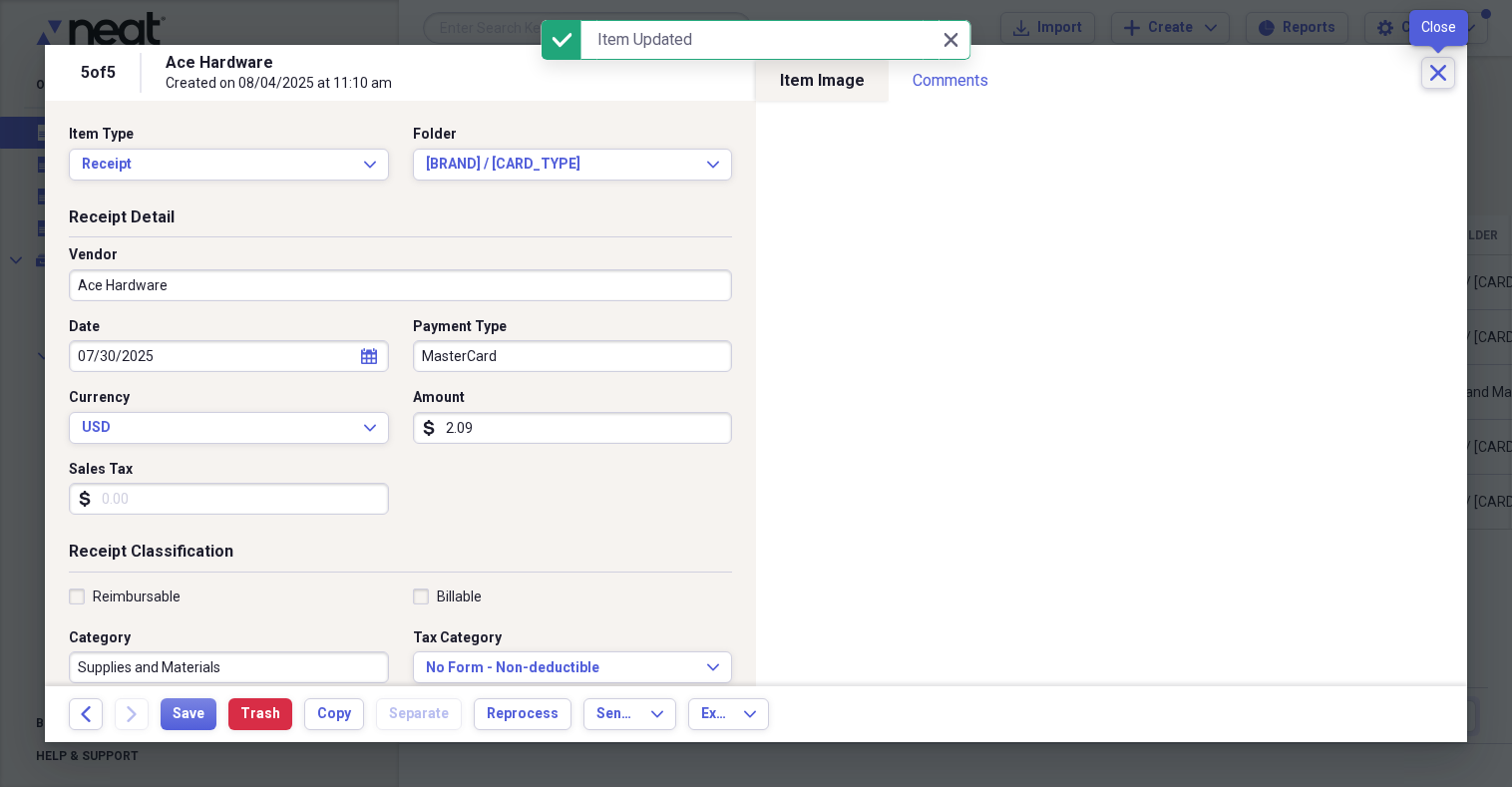 click 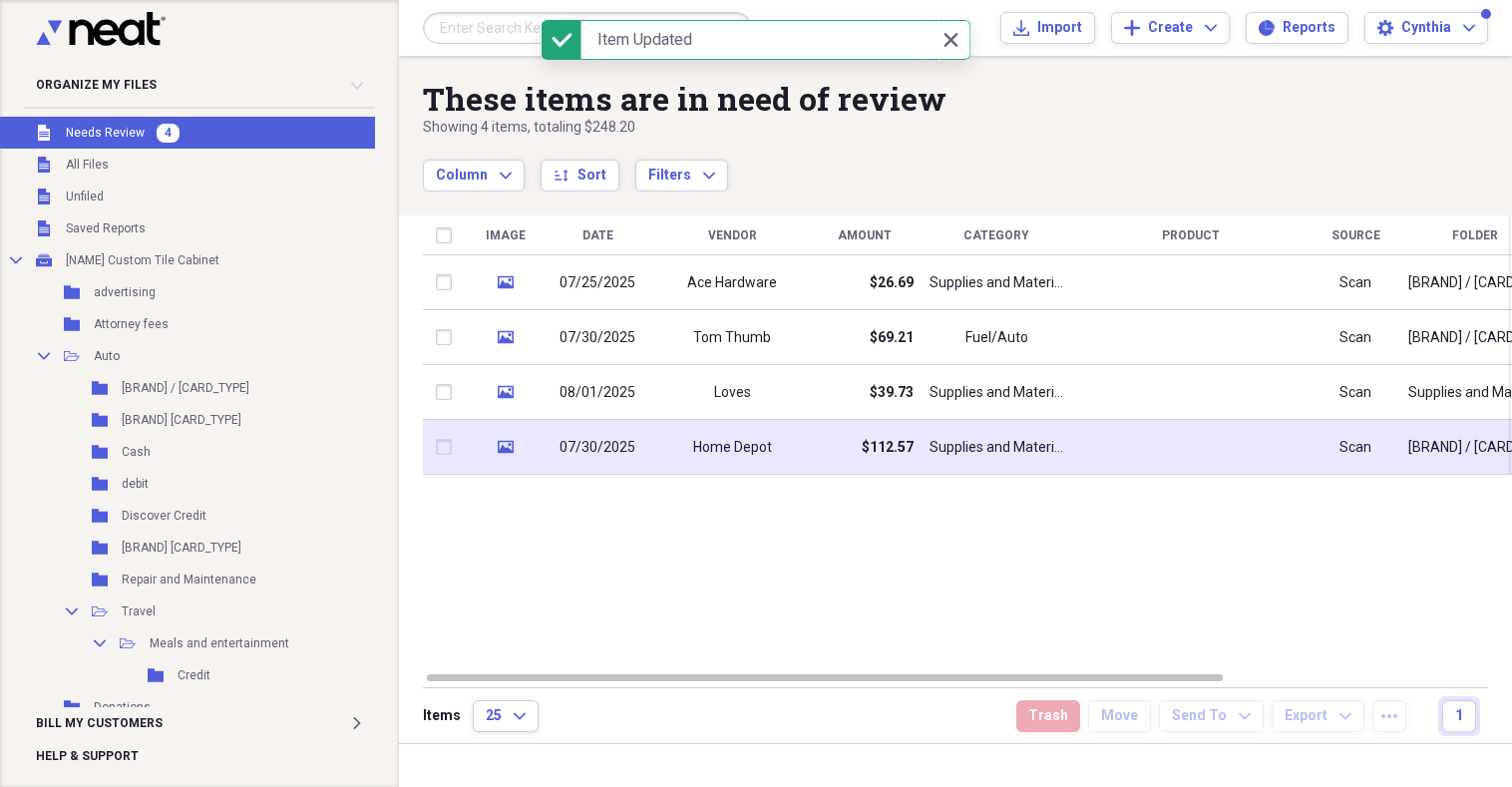 click on "07/30/2025" at bounding box center (597, 448) 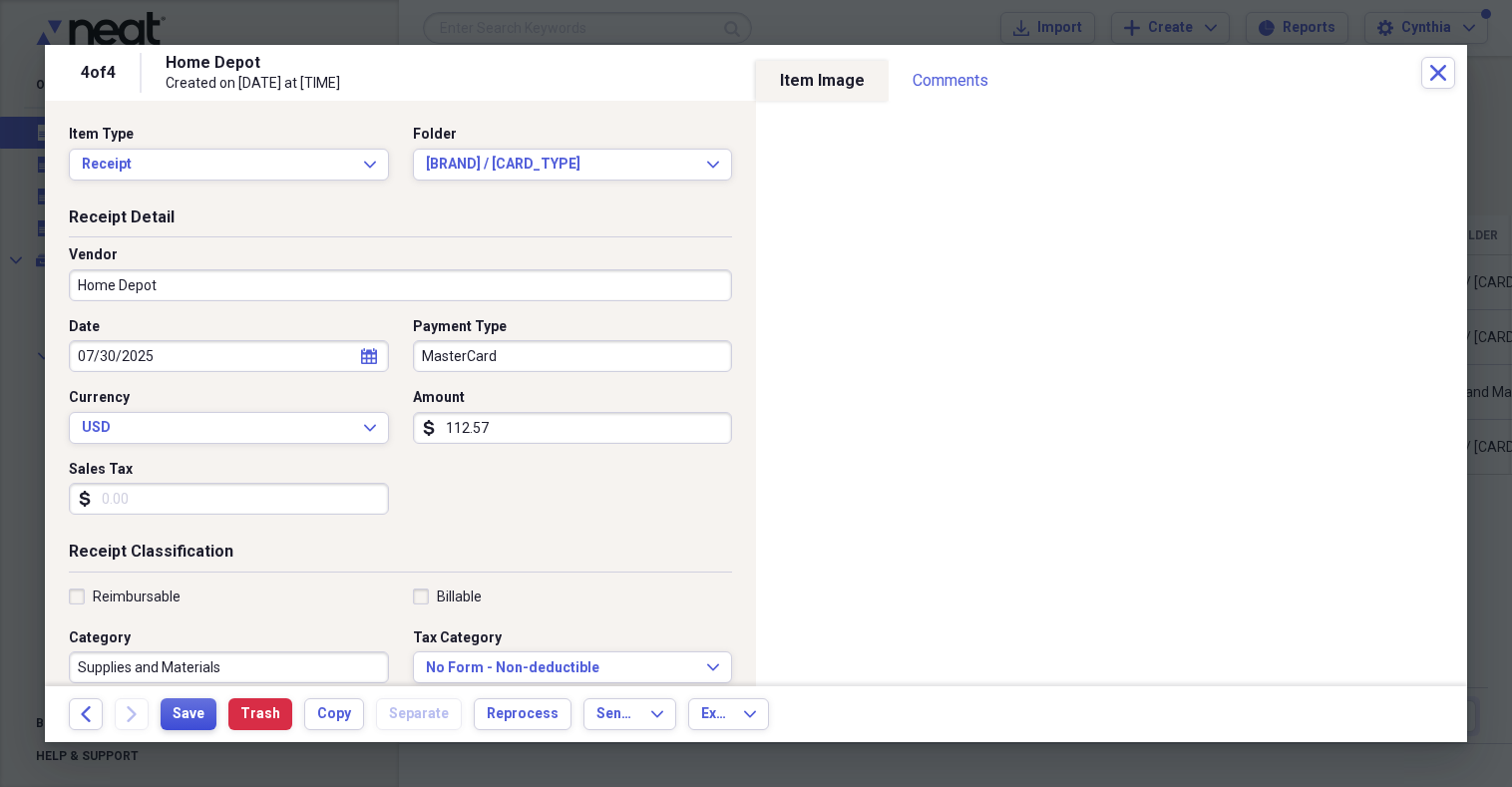 click on "Save" at bounding box center (189, 714) 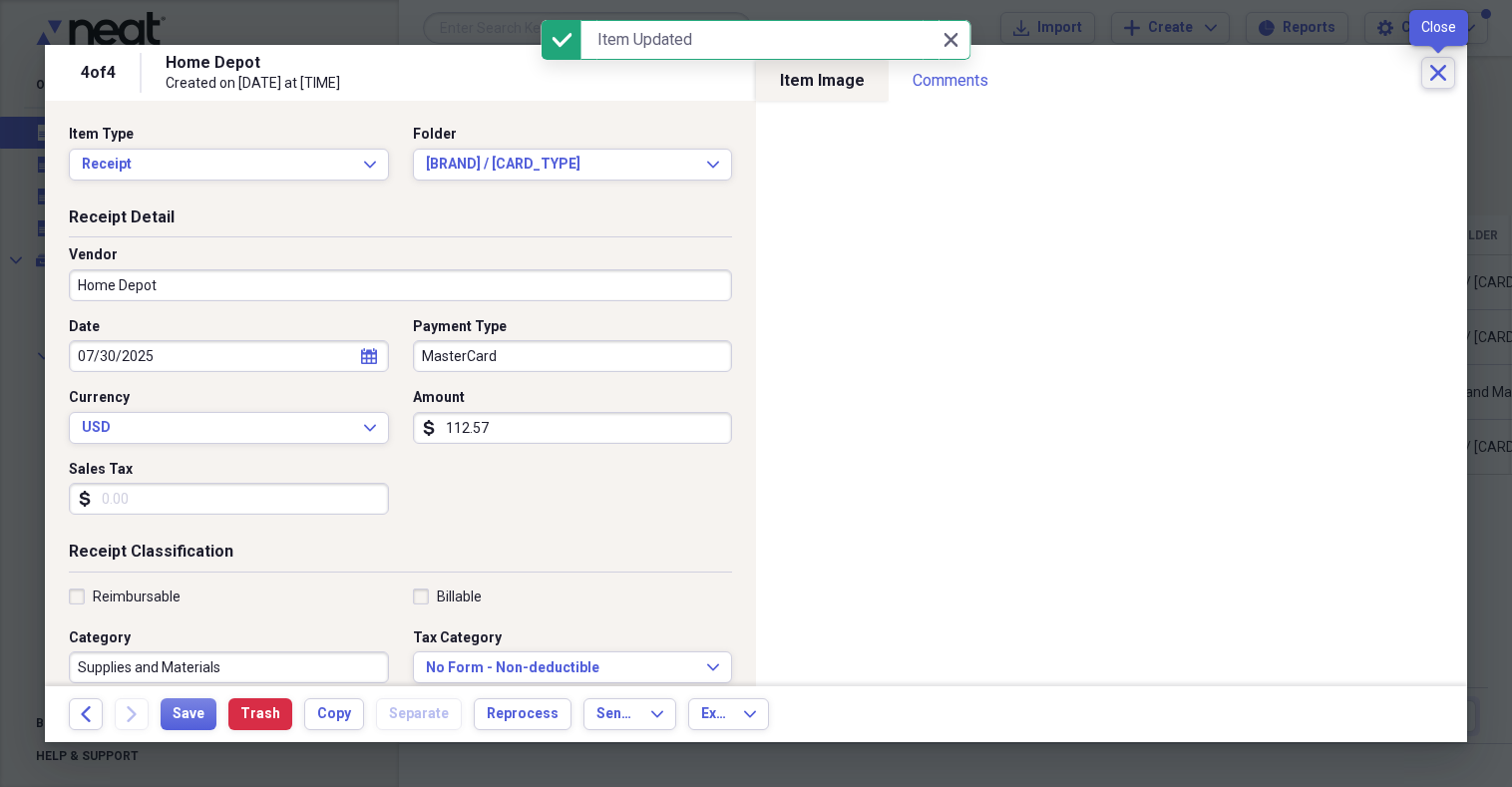 click on "Close" at bounding box center [1438, 73] 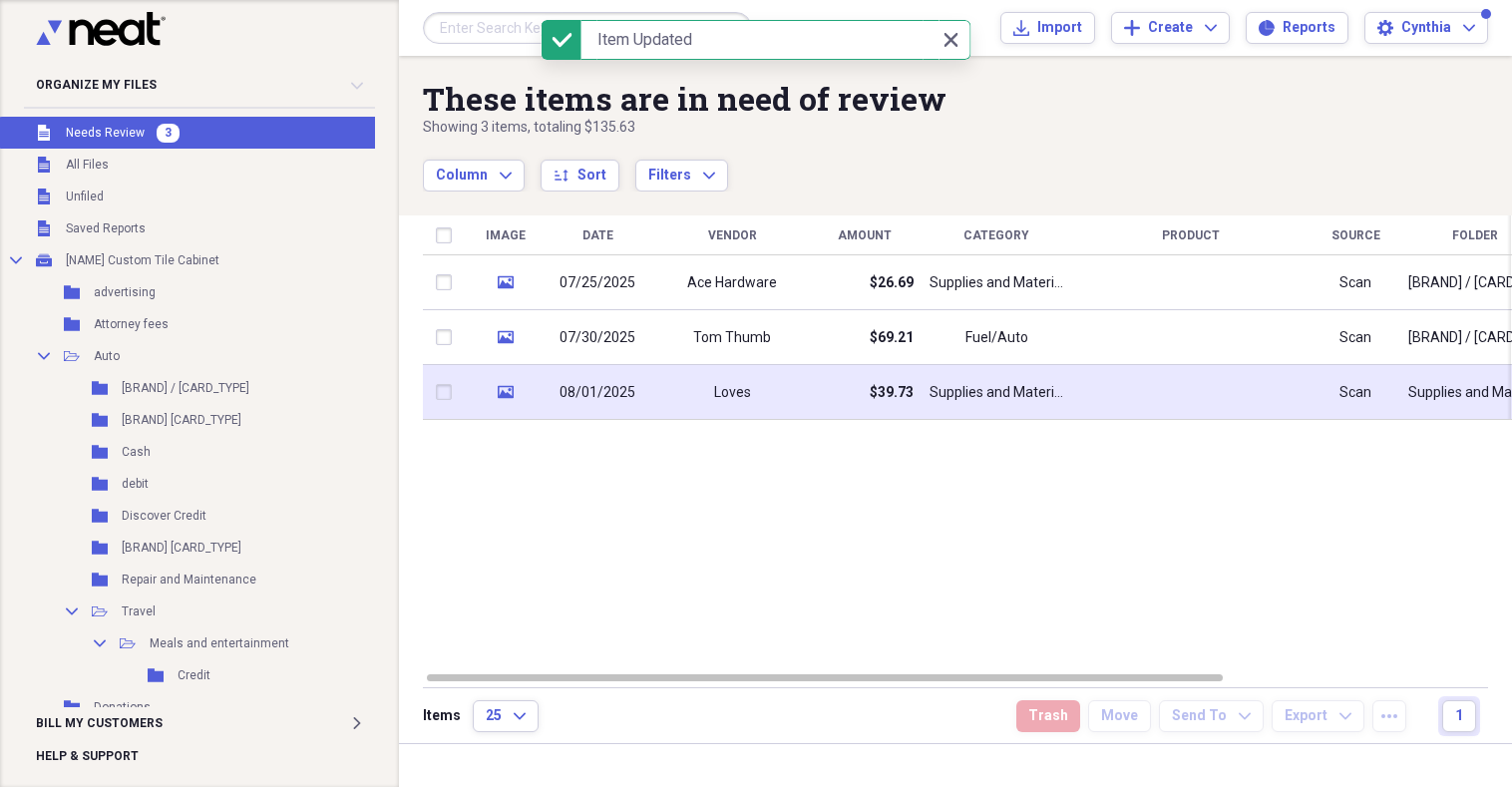 click on "Loves" at bounding box center [732, 392] 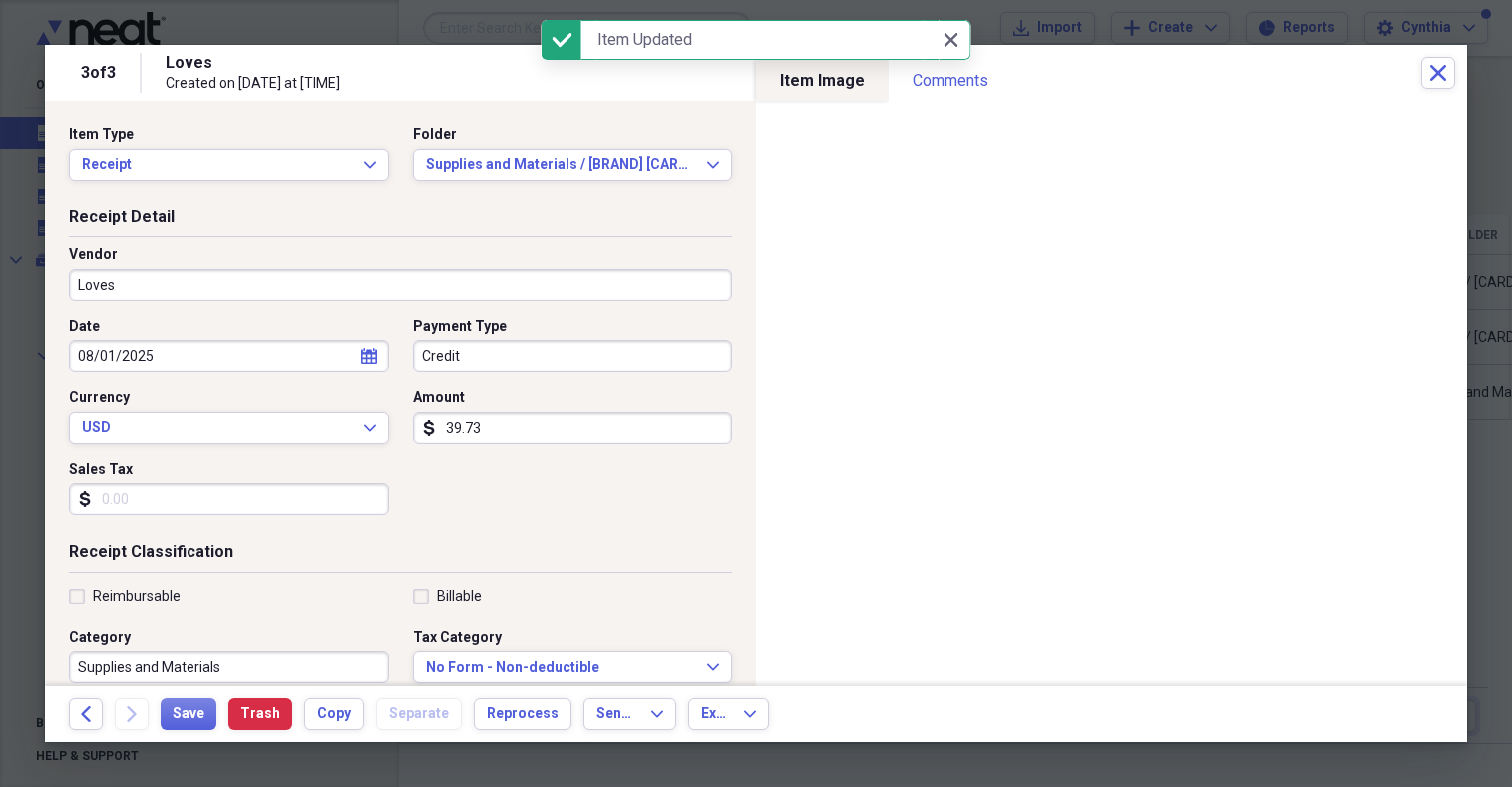 click on "Loves" at bounding box center (400, 285) 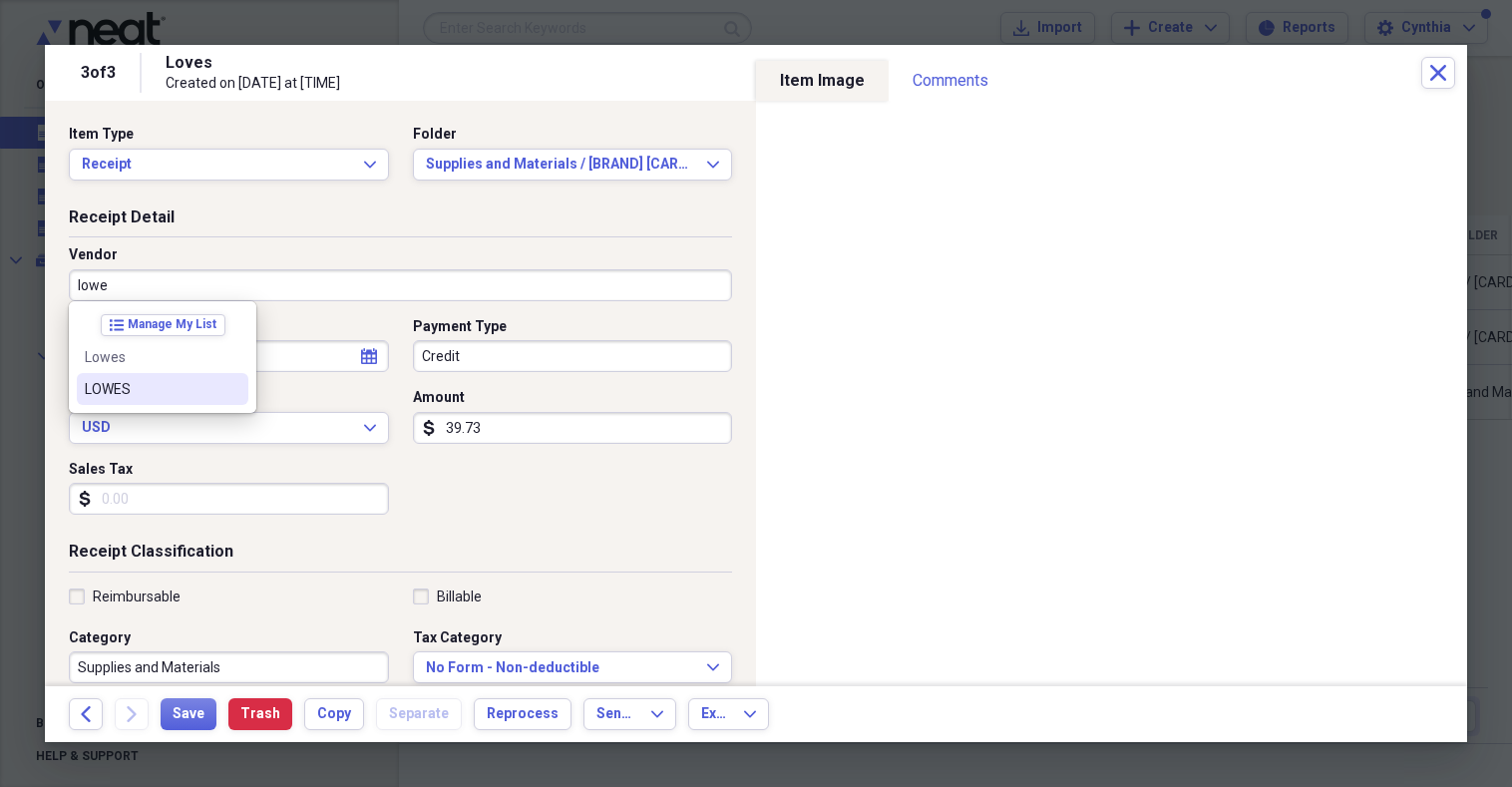 click on "LOWES" at bounding box center (151, 389) 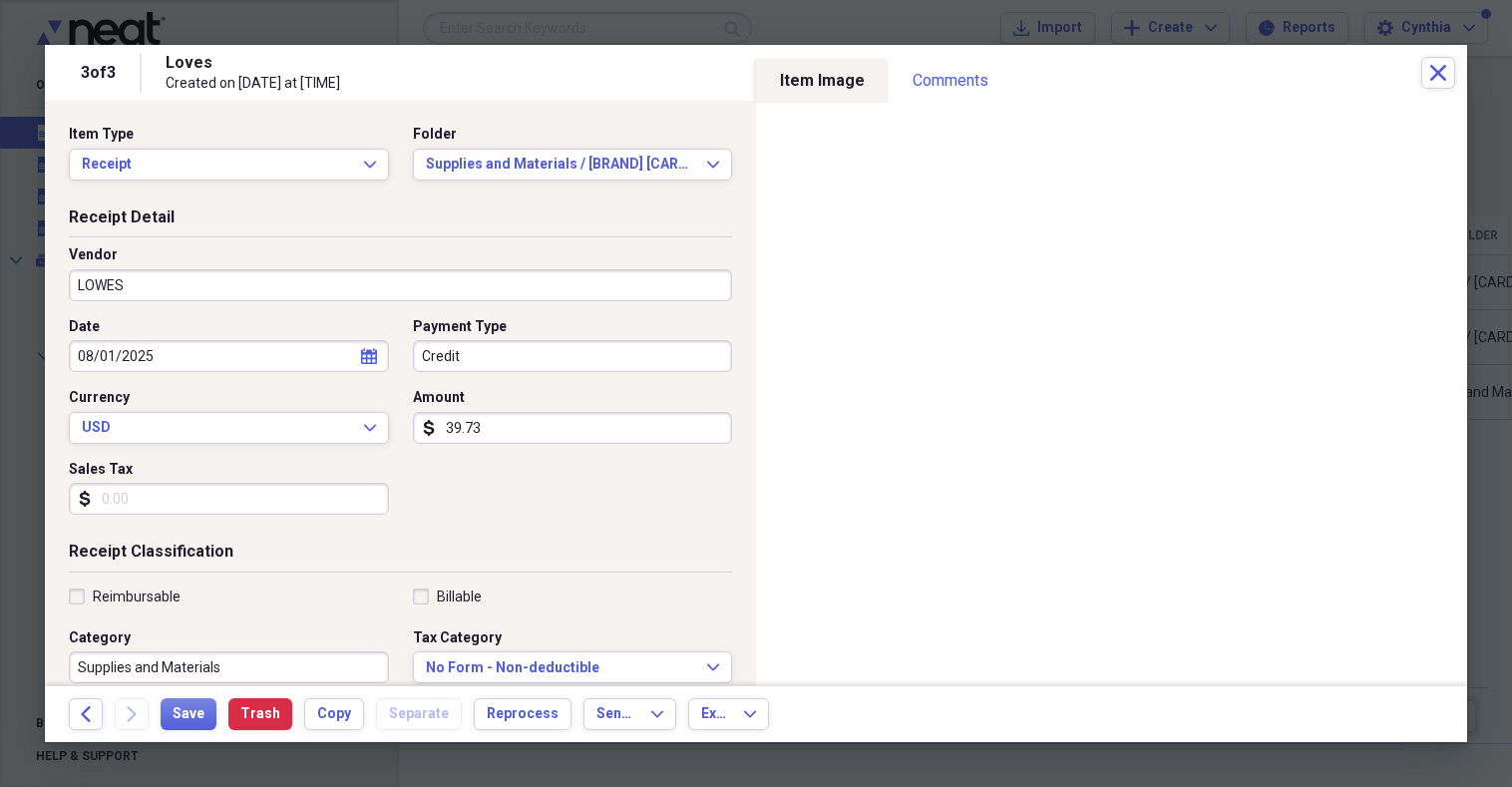 click on "Credit" at bounding box center [572, 356] 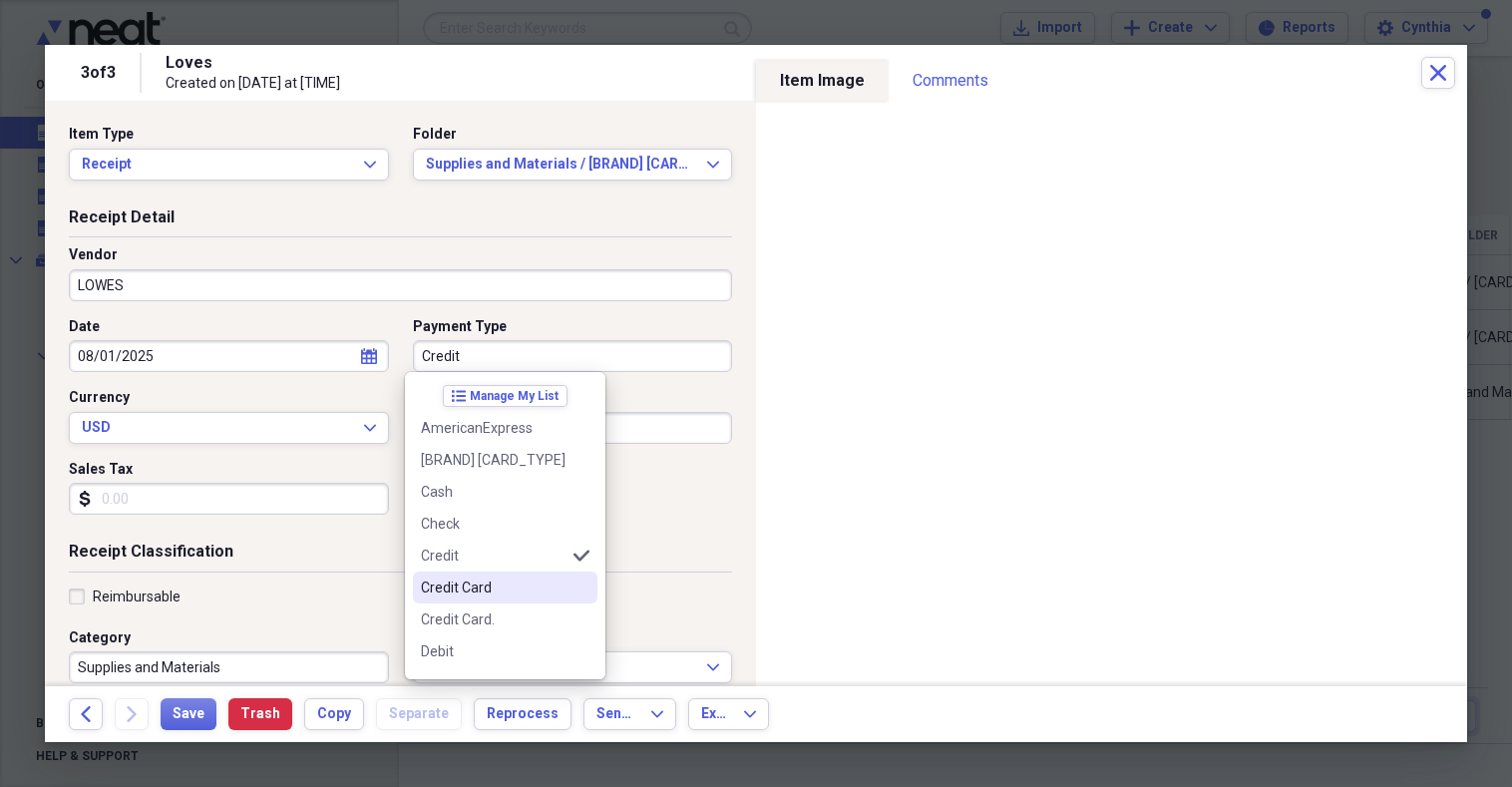 click on "Credit Card" at bounding box center [493, 588] 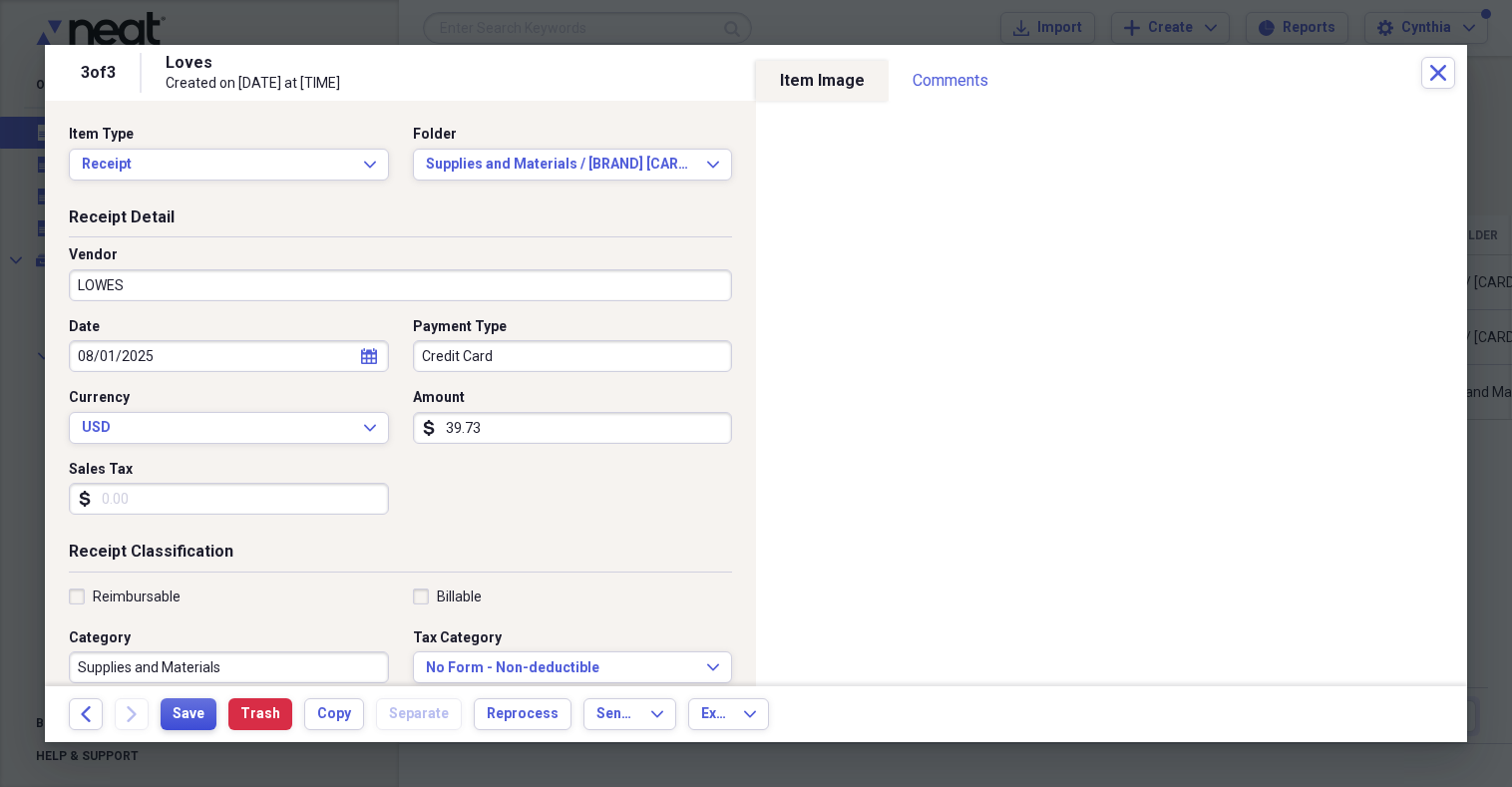 click on "Save" at bounding box center [189, 714] 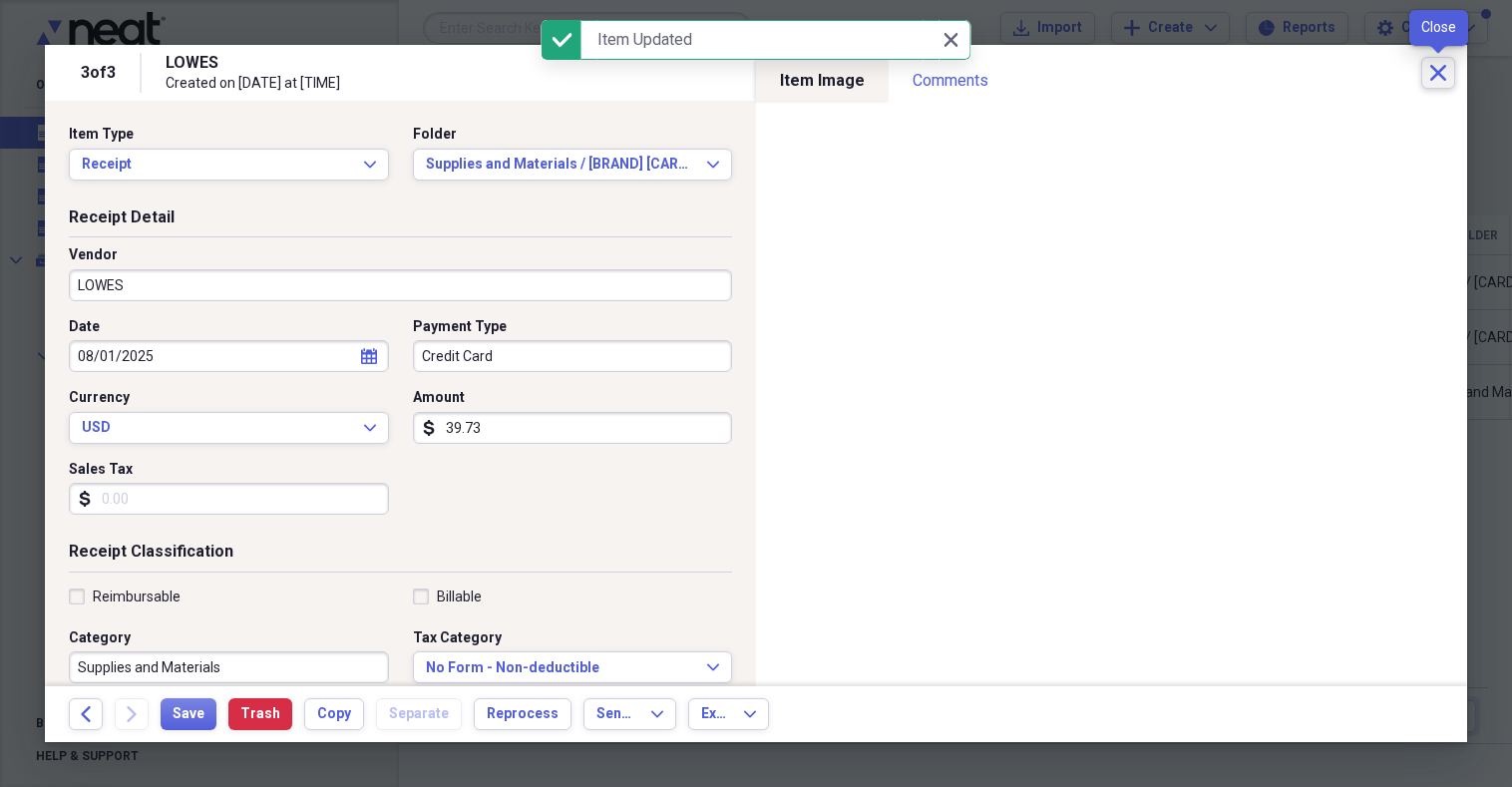 click 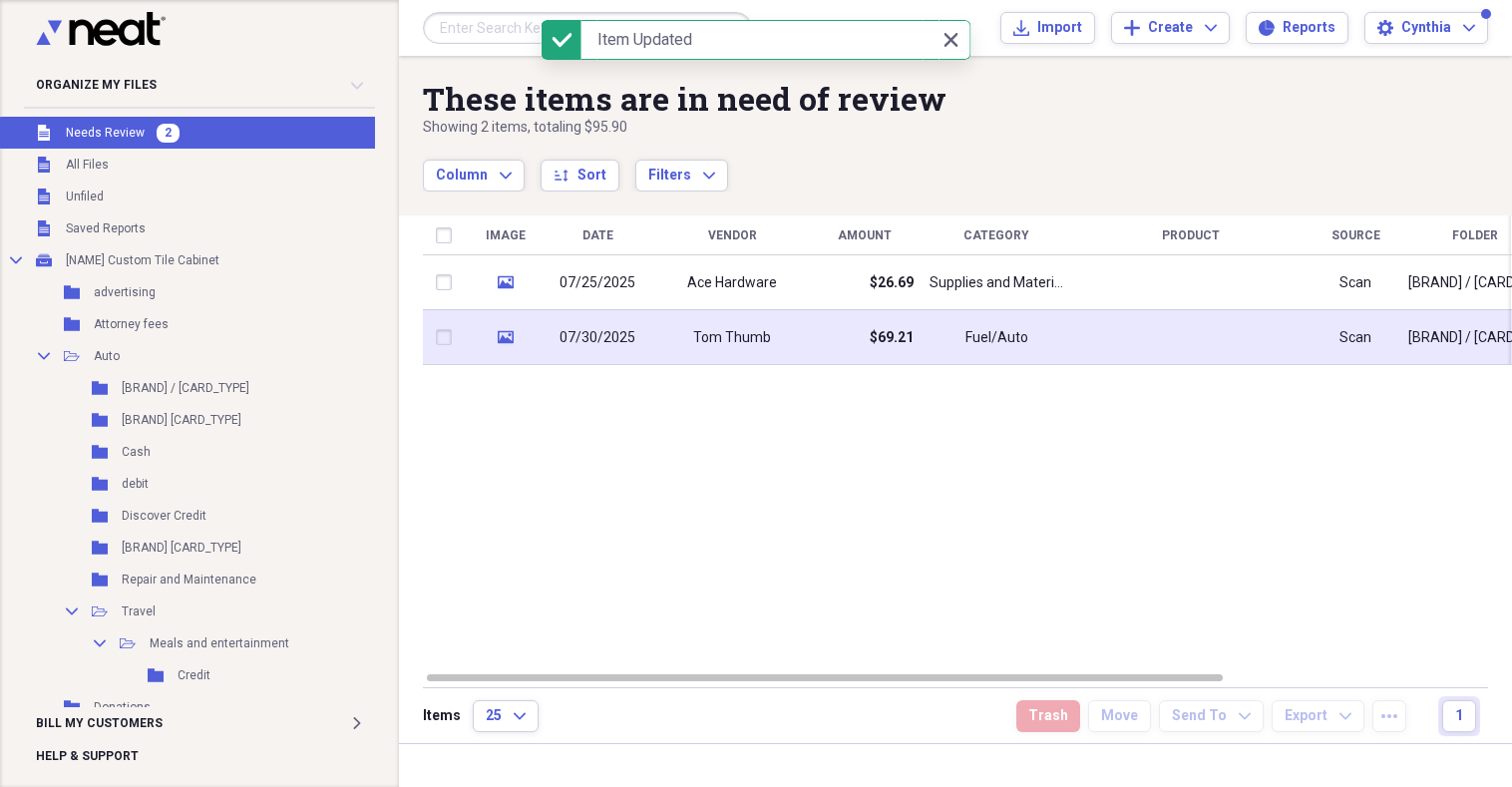 click on "Tom Thumb" at bounding box center (732, 337) 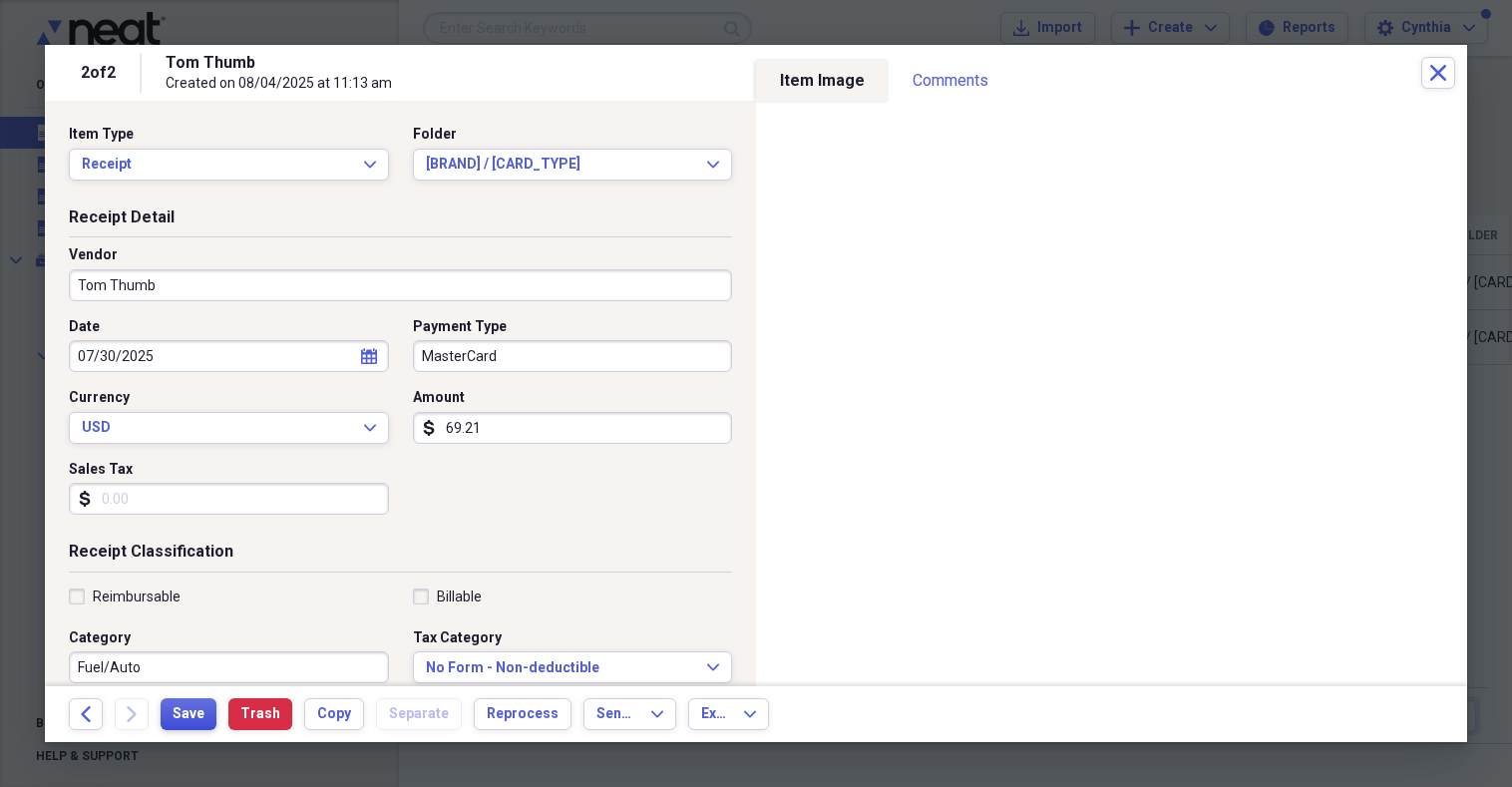 click on "Save" at bounding box center (189, 714) 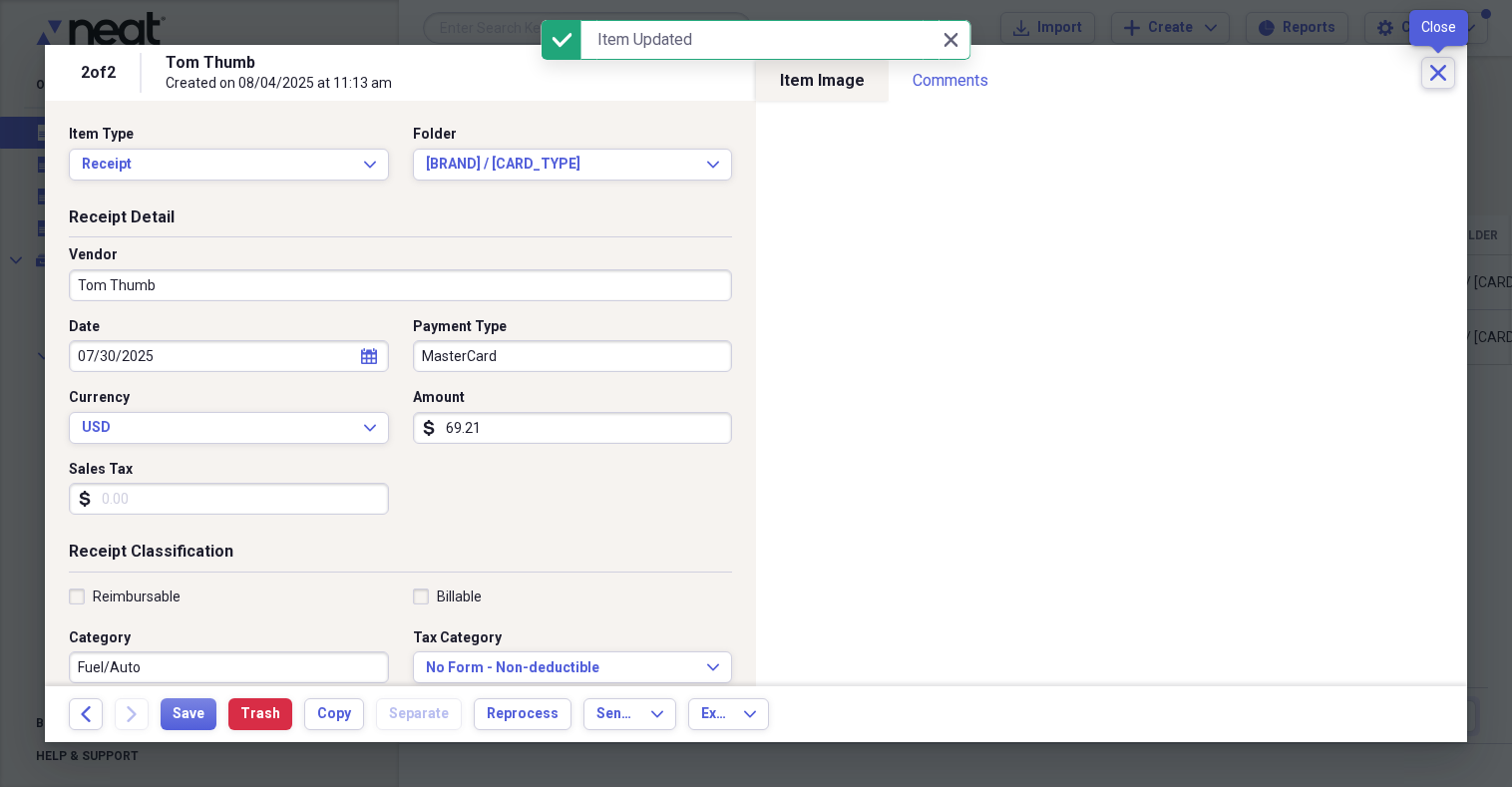 click 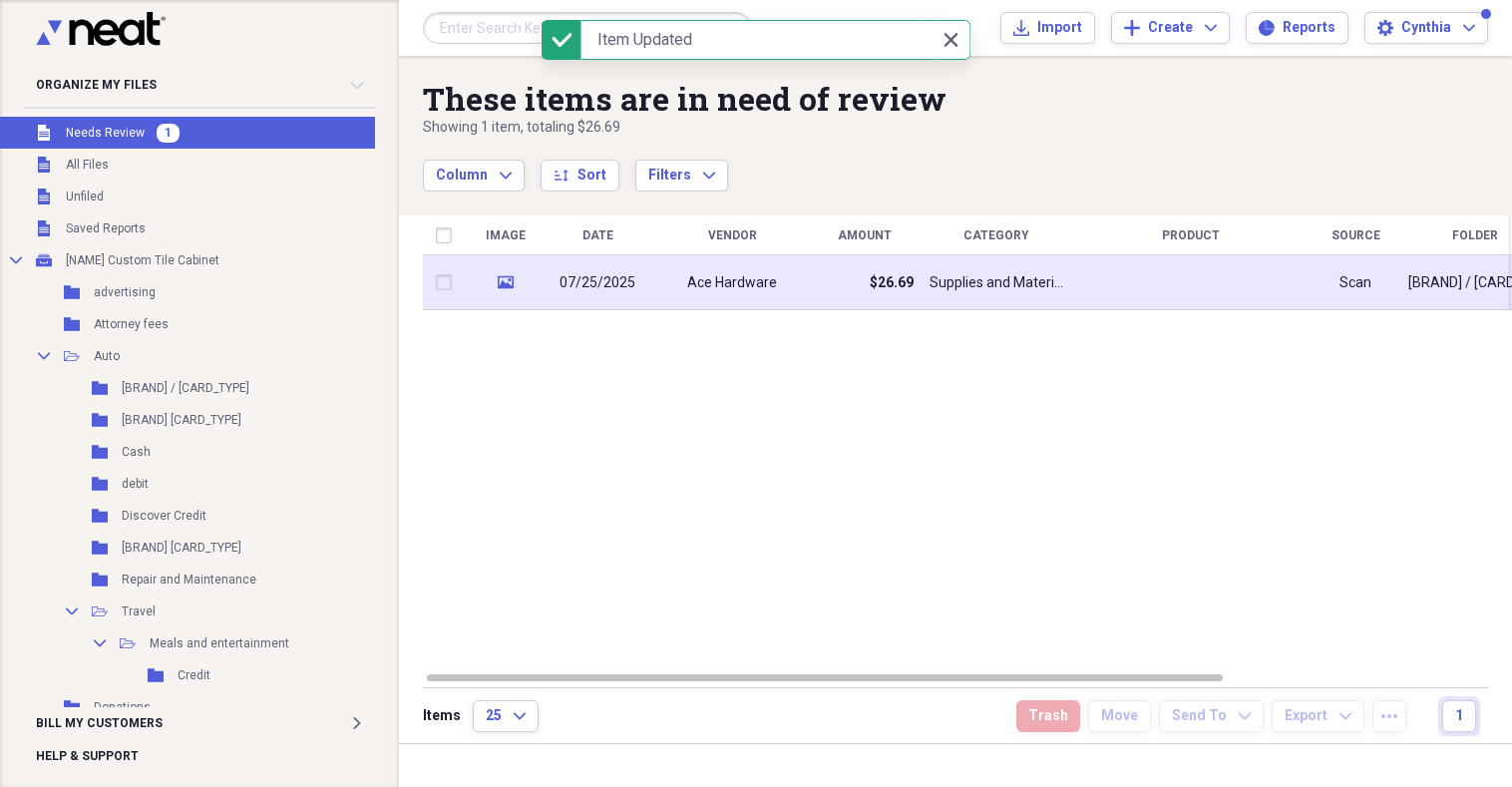click on "07/25/2025" at bounding box center (597, 282) 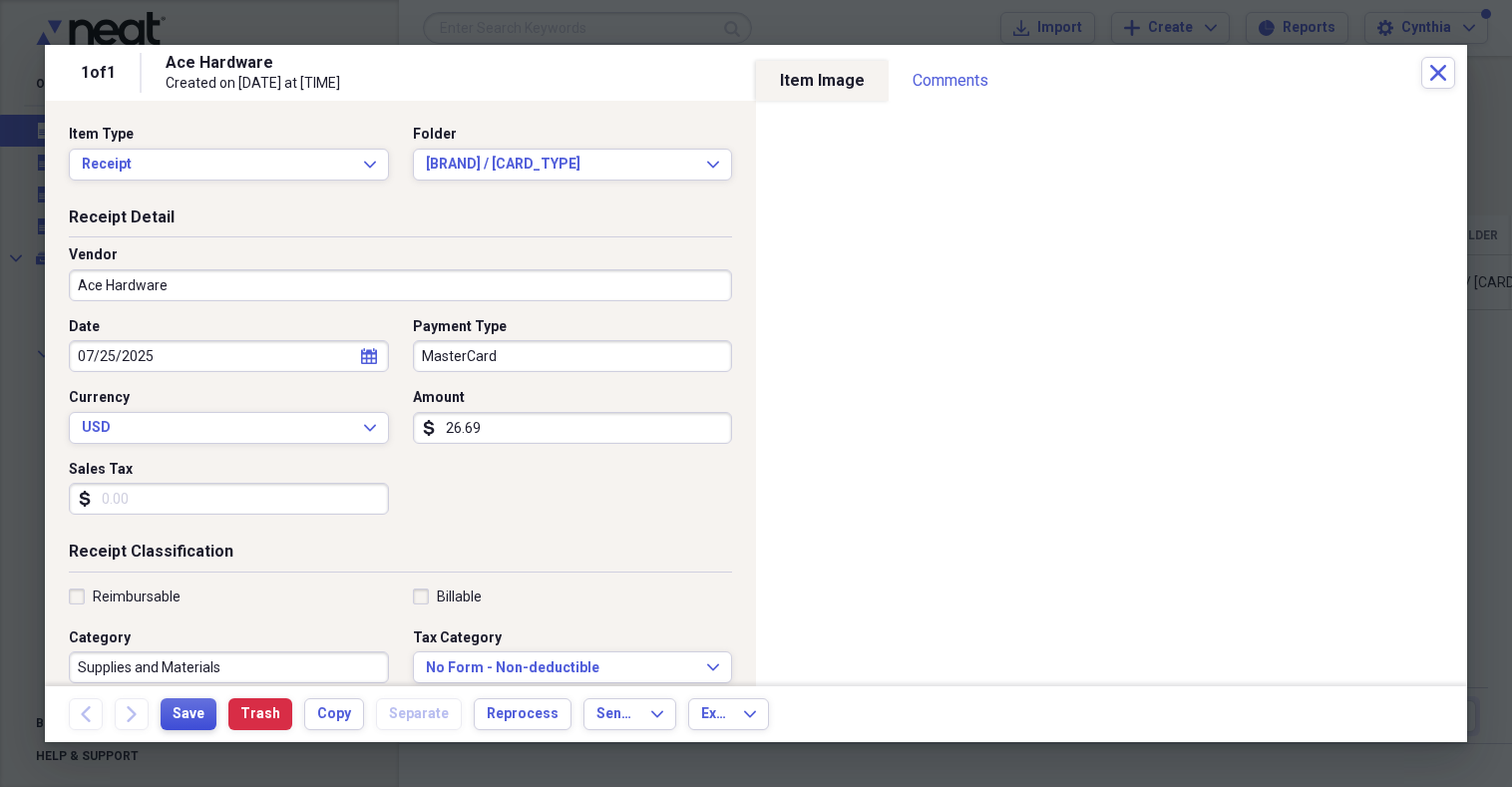 click on "Save" at bounding box center [189, 714] 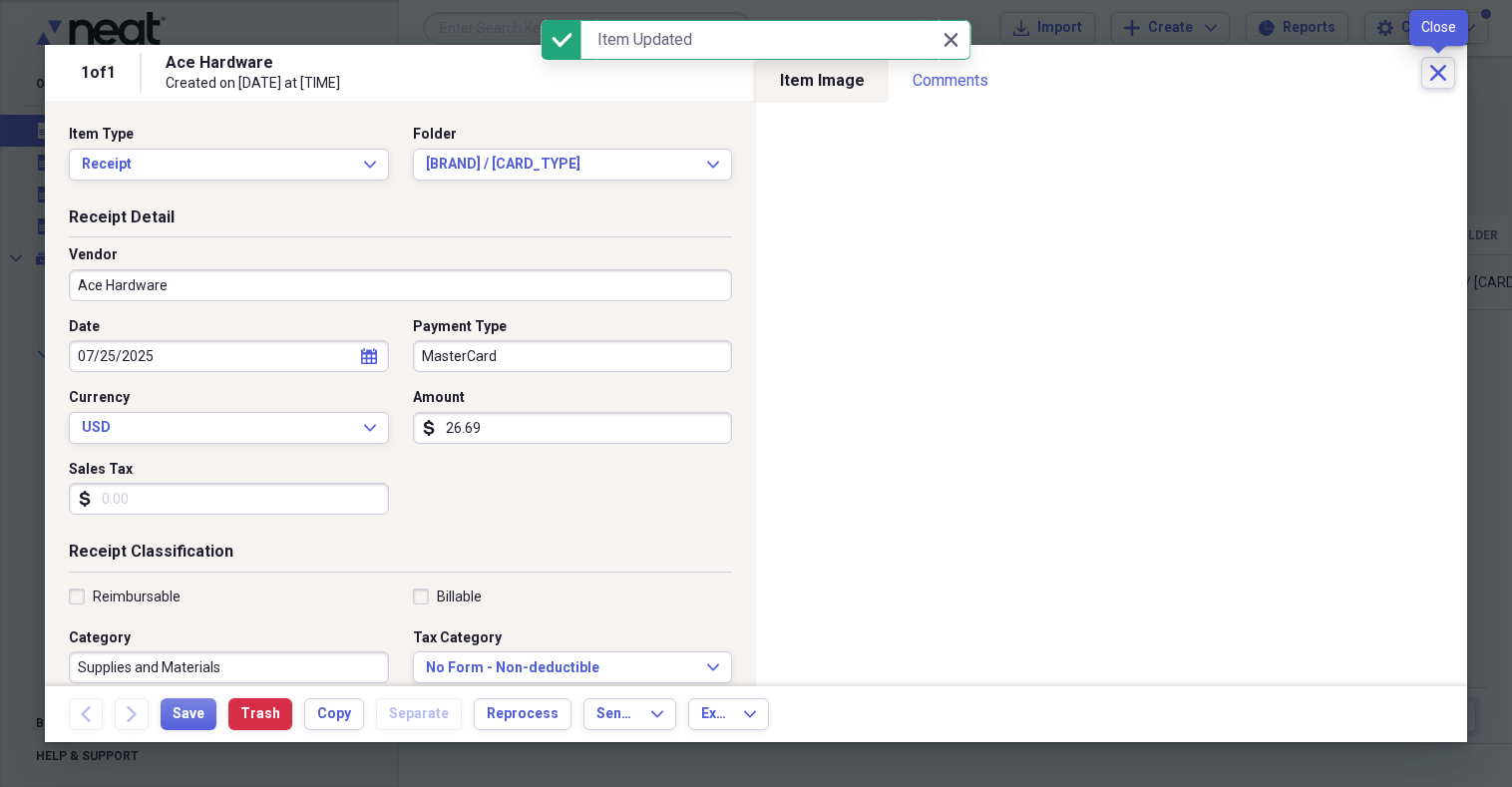 click on "Close" 